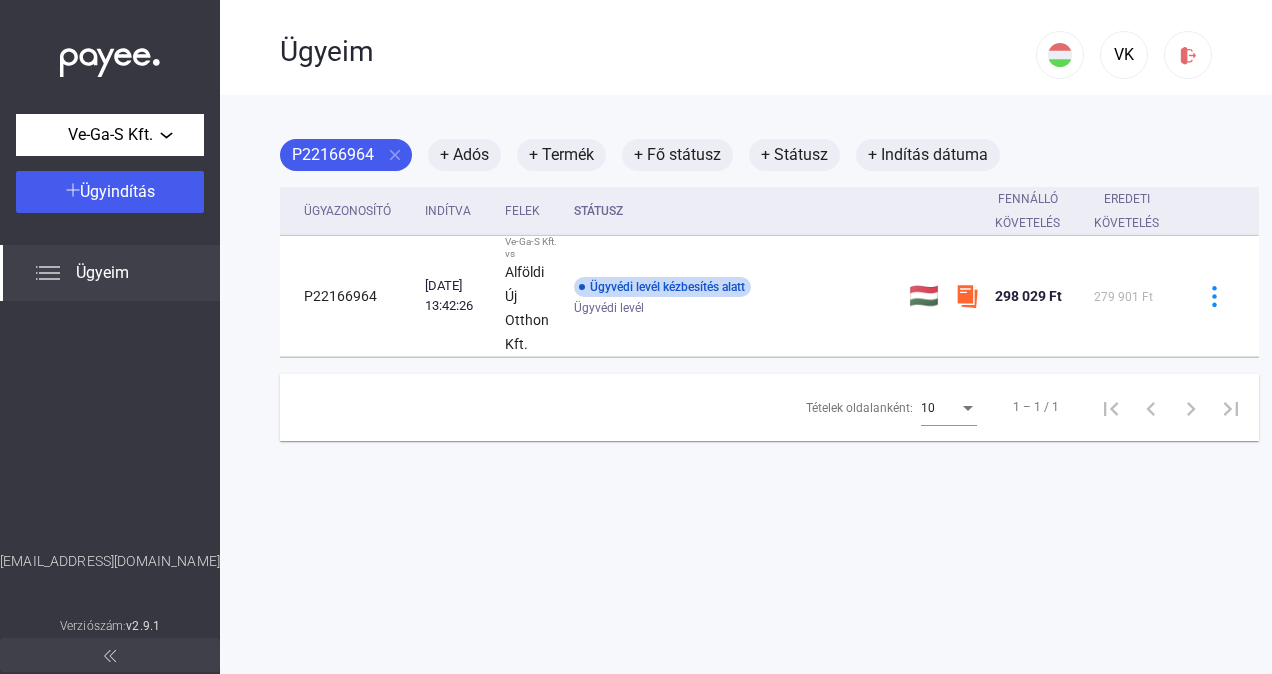 scroll, scrollTop: 0, scrollLeft: 0, axis: both 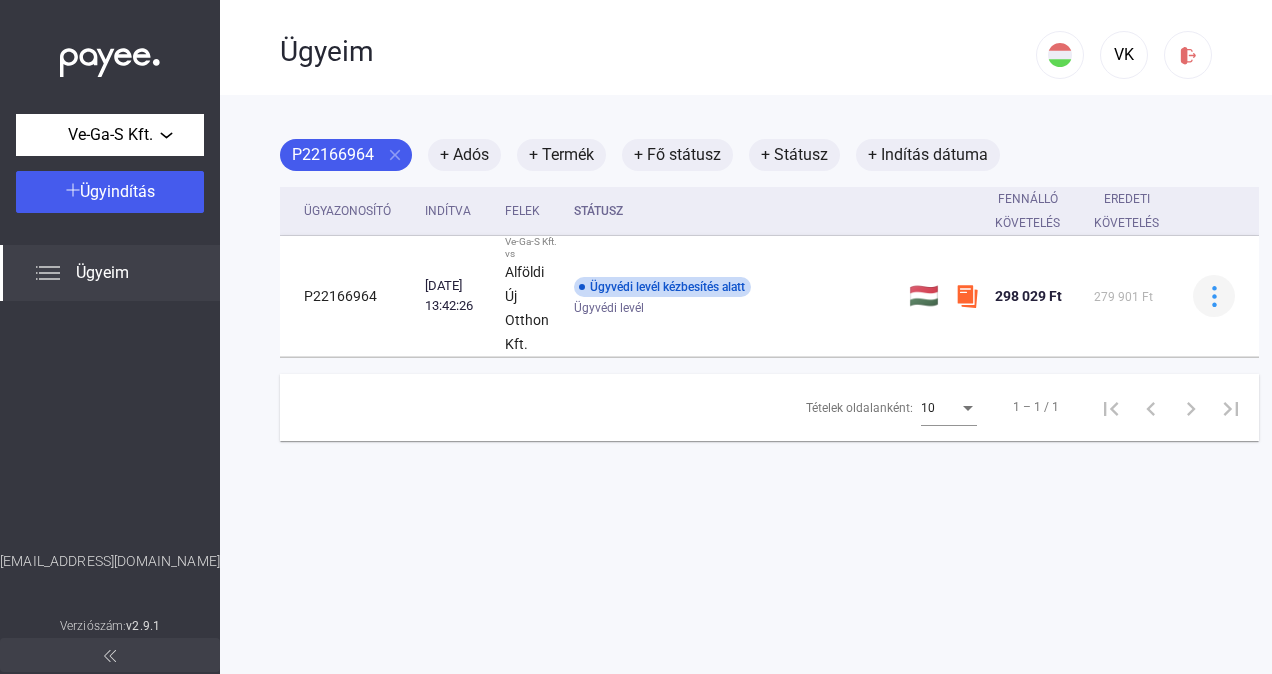 click at bounding box center [1214, 296] 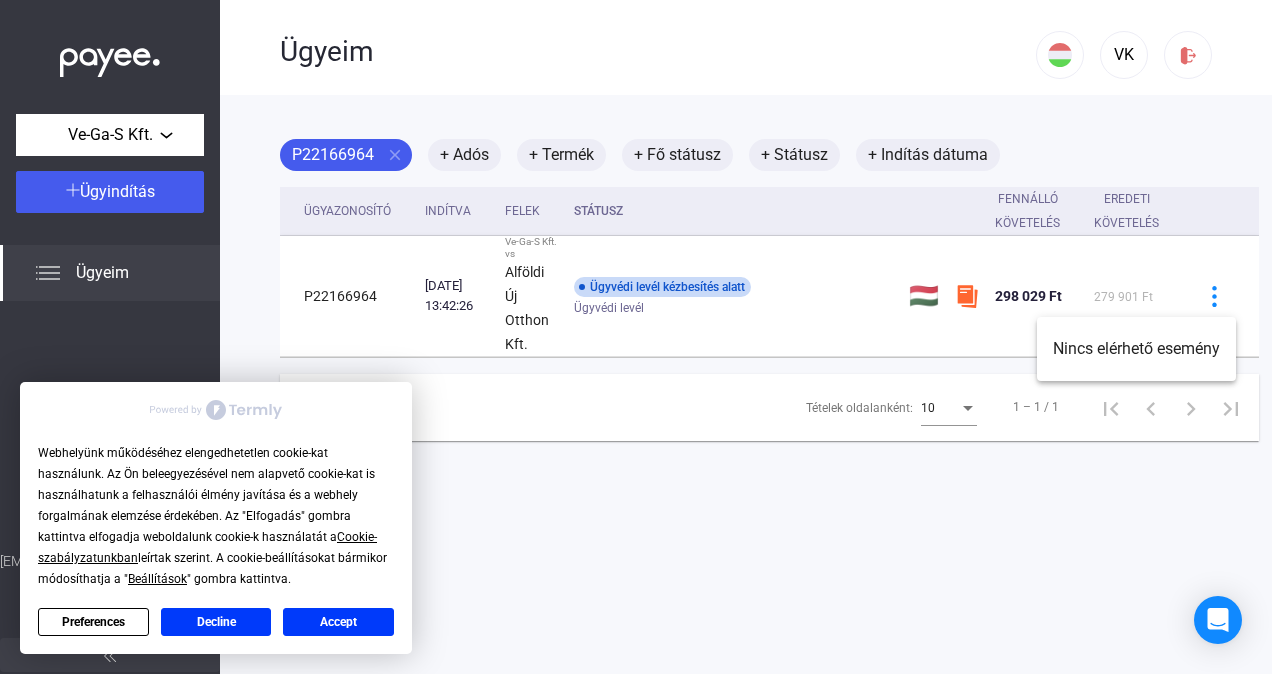click at bounding box center (636, 337) 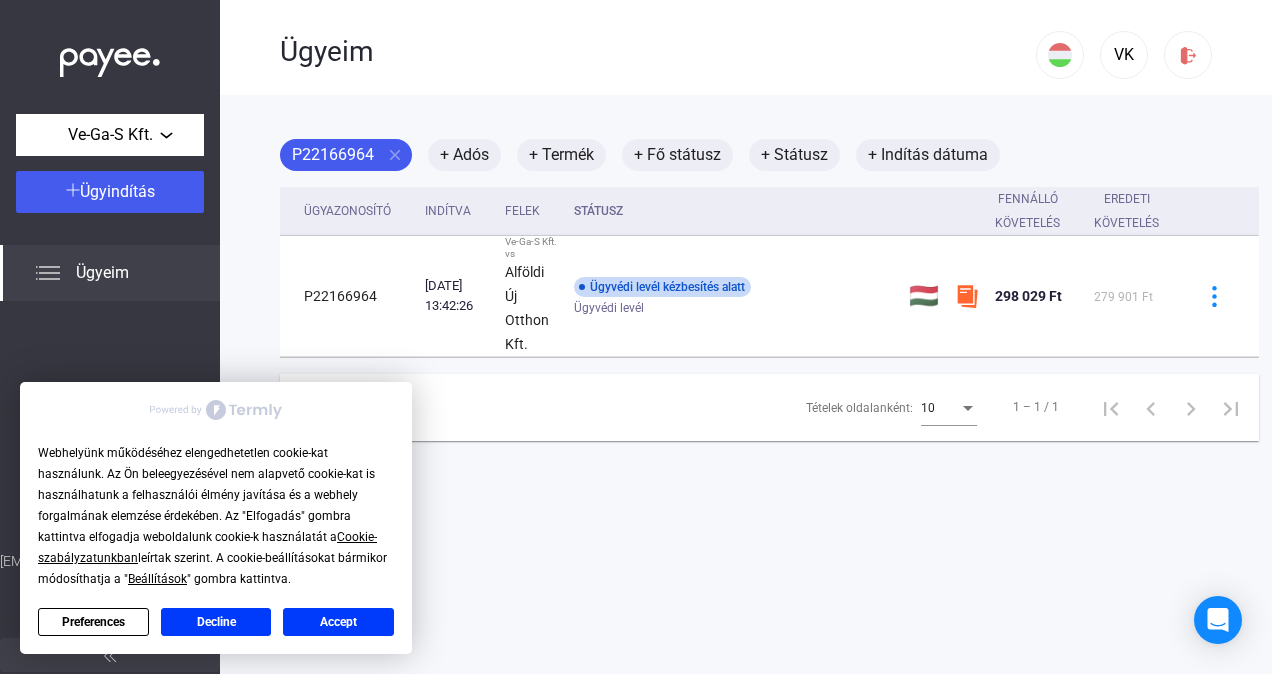 click on "Tételek oldalanként:  10  1 – 1 / 1" 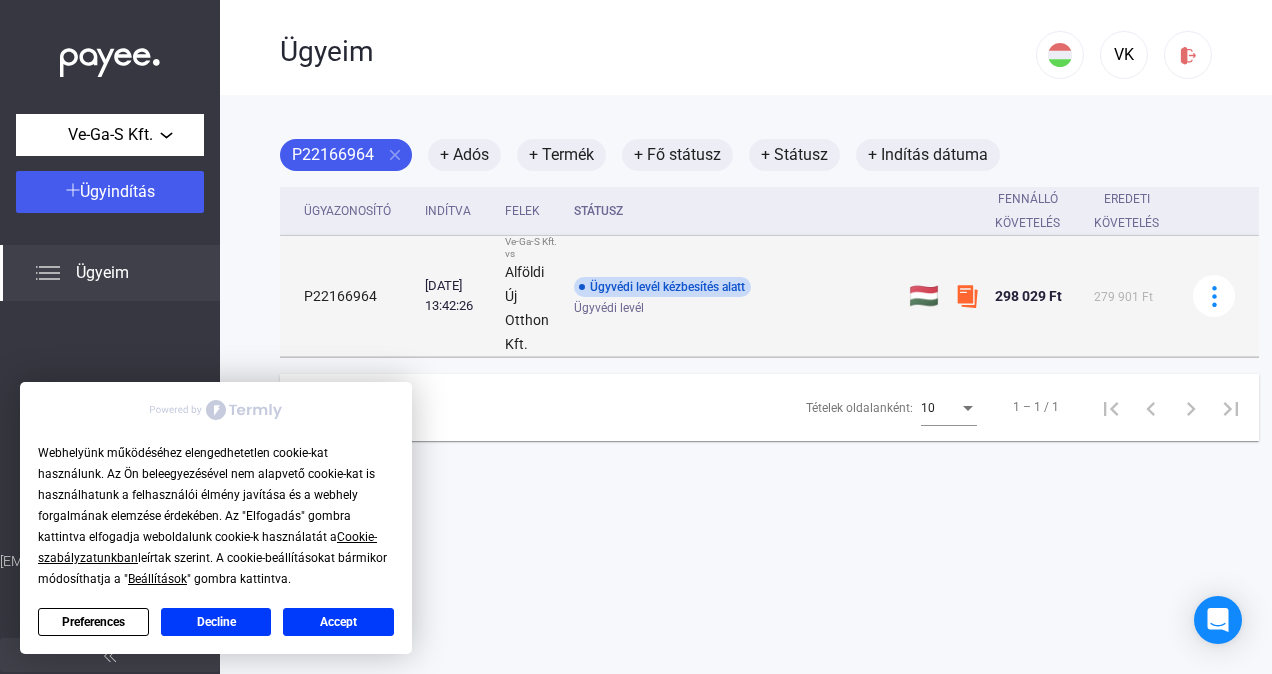 click on "P22166964" at bounding box center [348, 296] 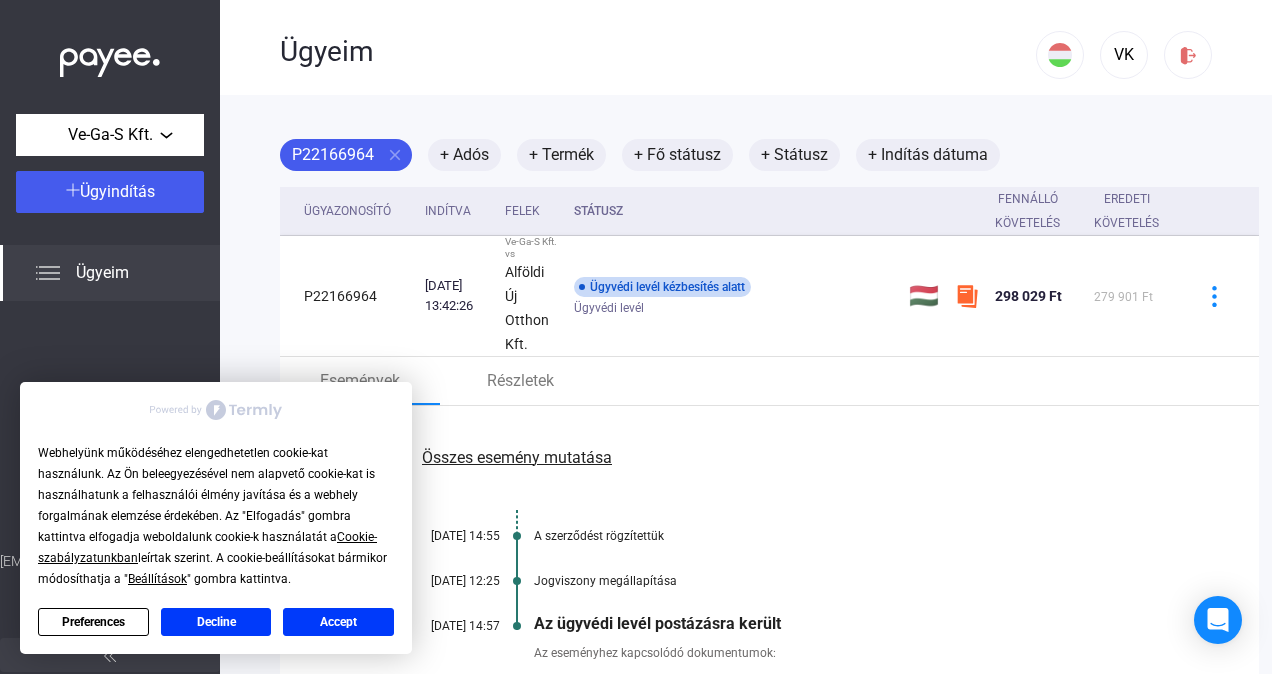 click on "Accept" at bounding box center [338, 622] 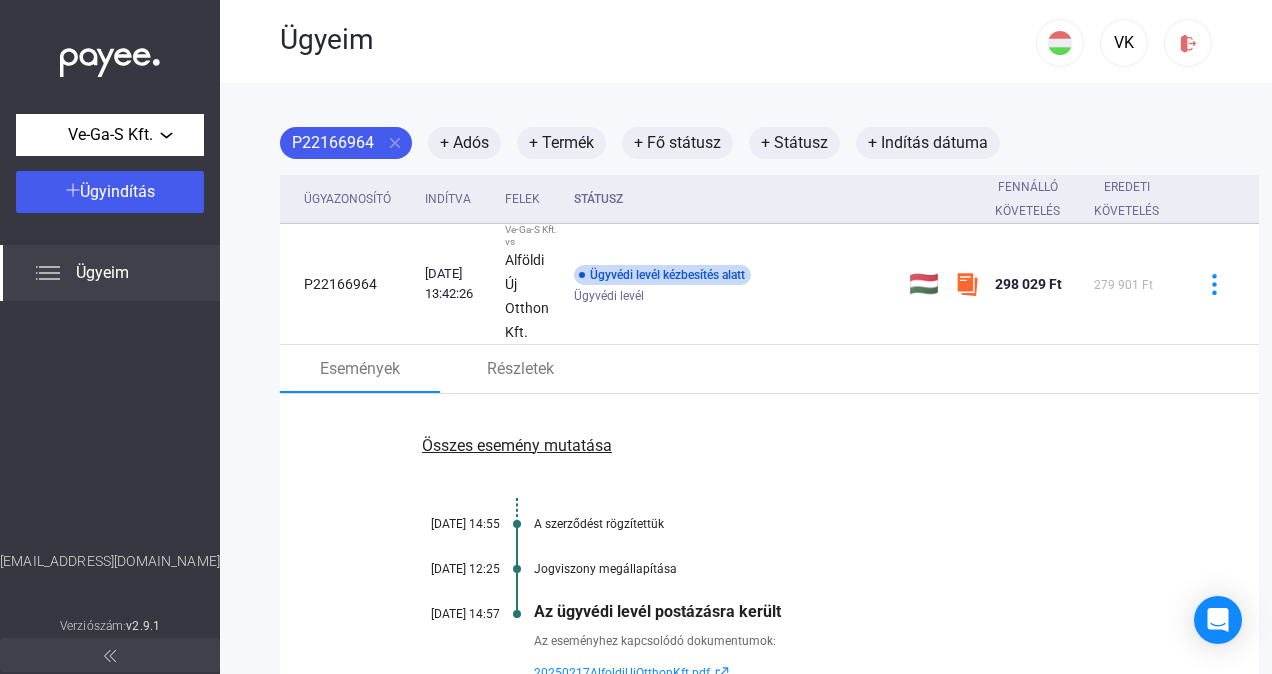 scroll, scrollTop: 0, scrollLeft: 0, axis: both 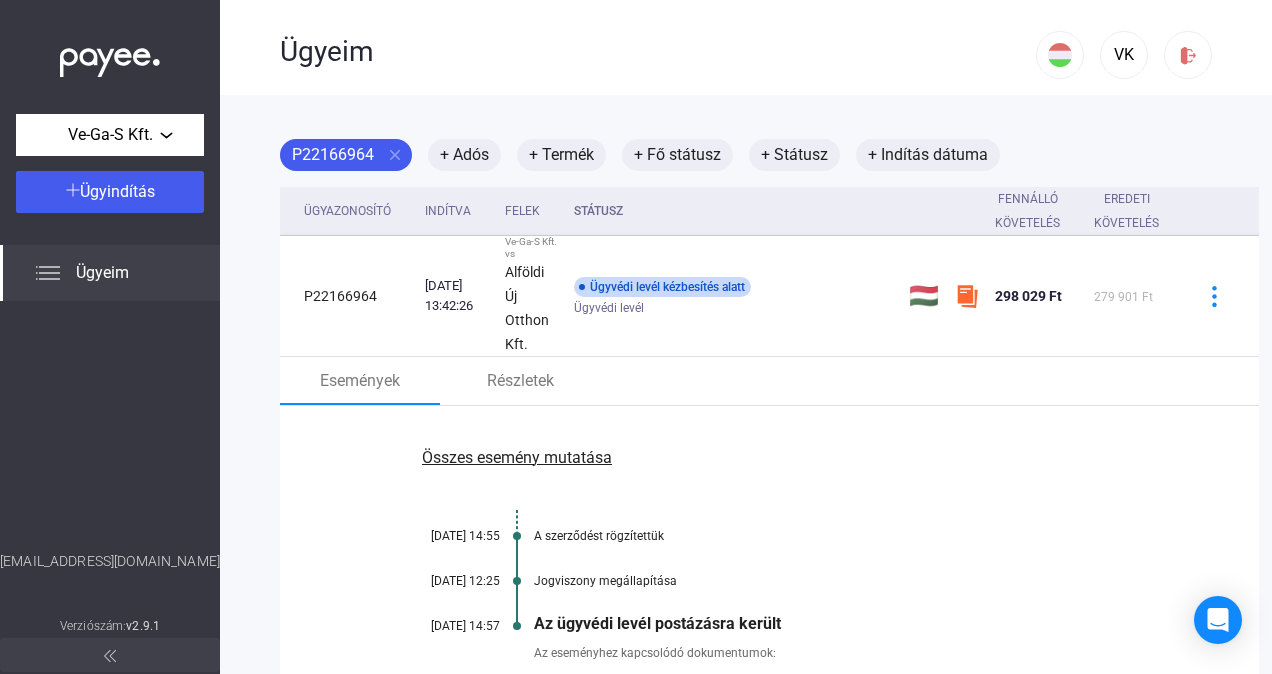 click on "Ügyeim" 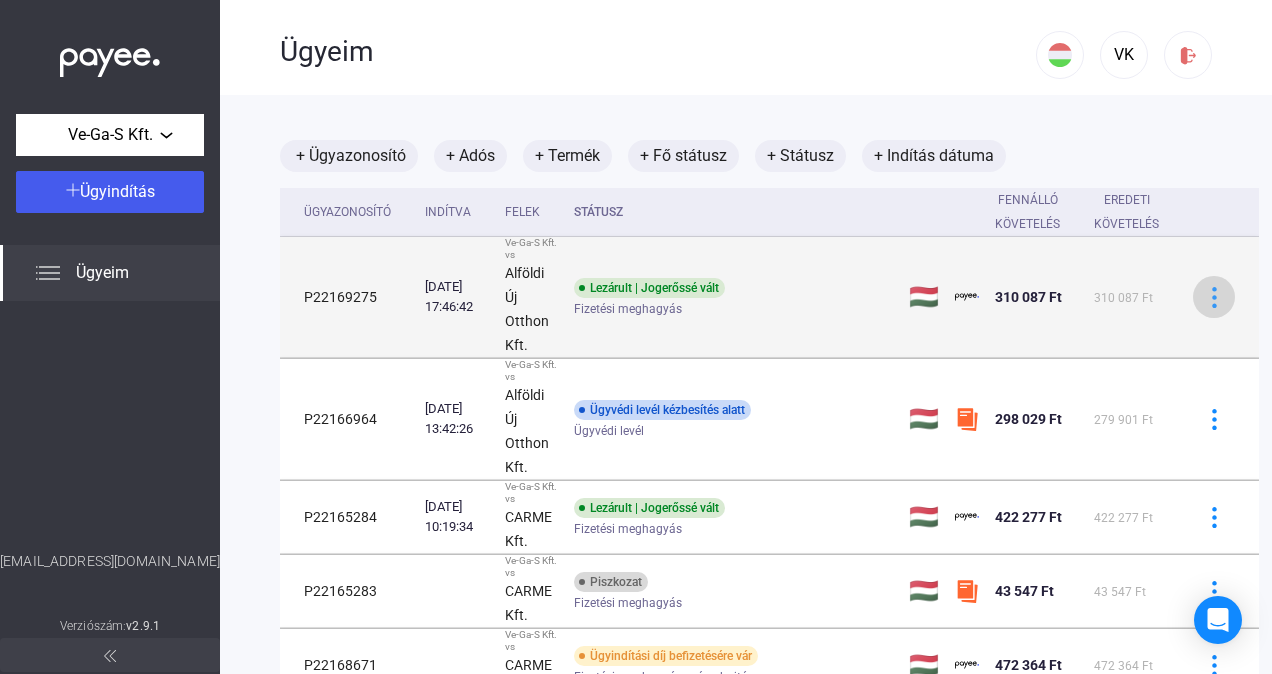 click at bounding box center [1214, 297] 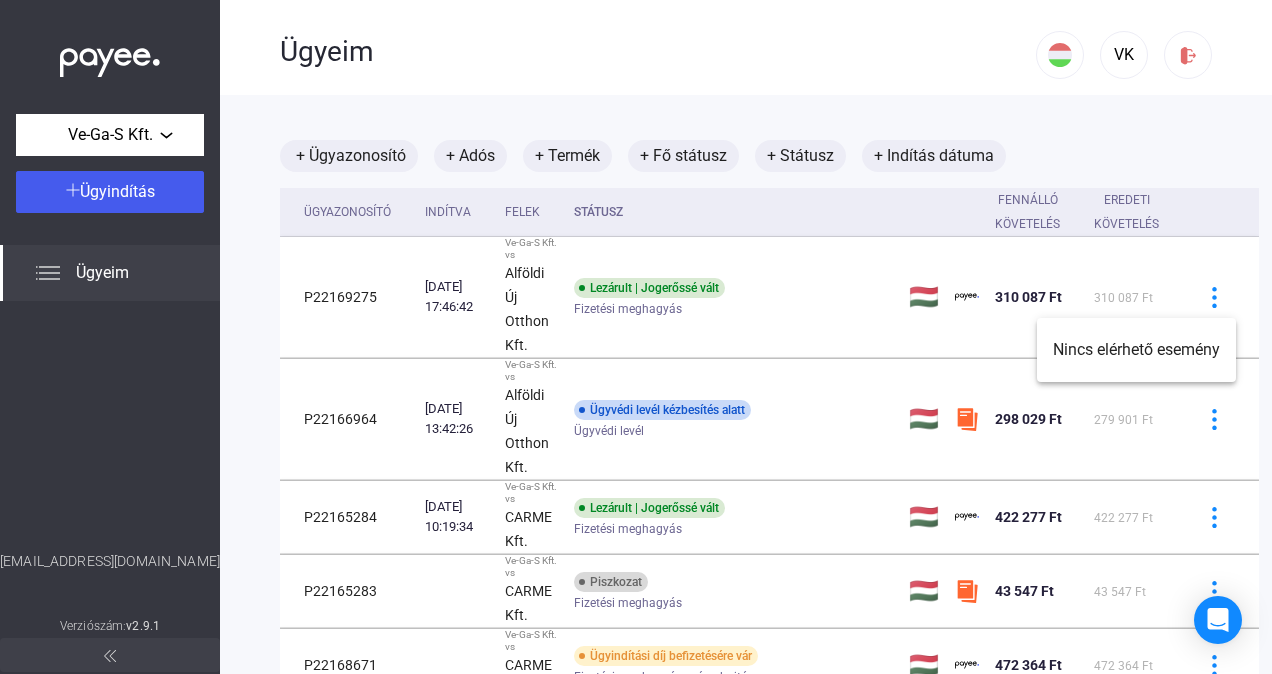 click at bounding box center [636, 337] 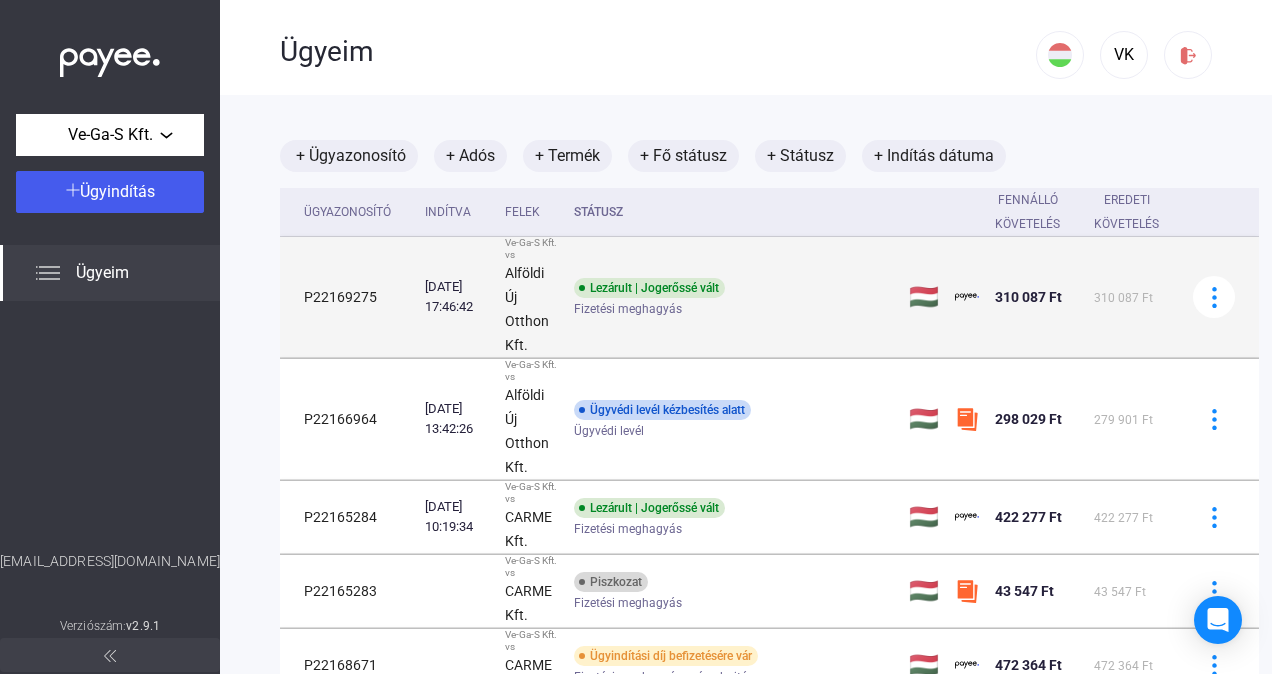 click on "Fizetési meghagyás" at bounding box center (733, 309) 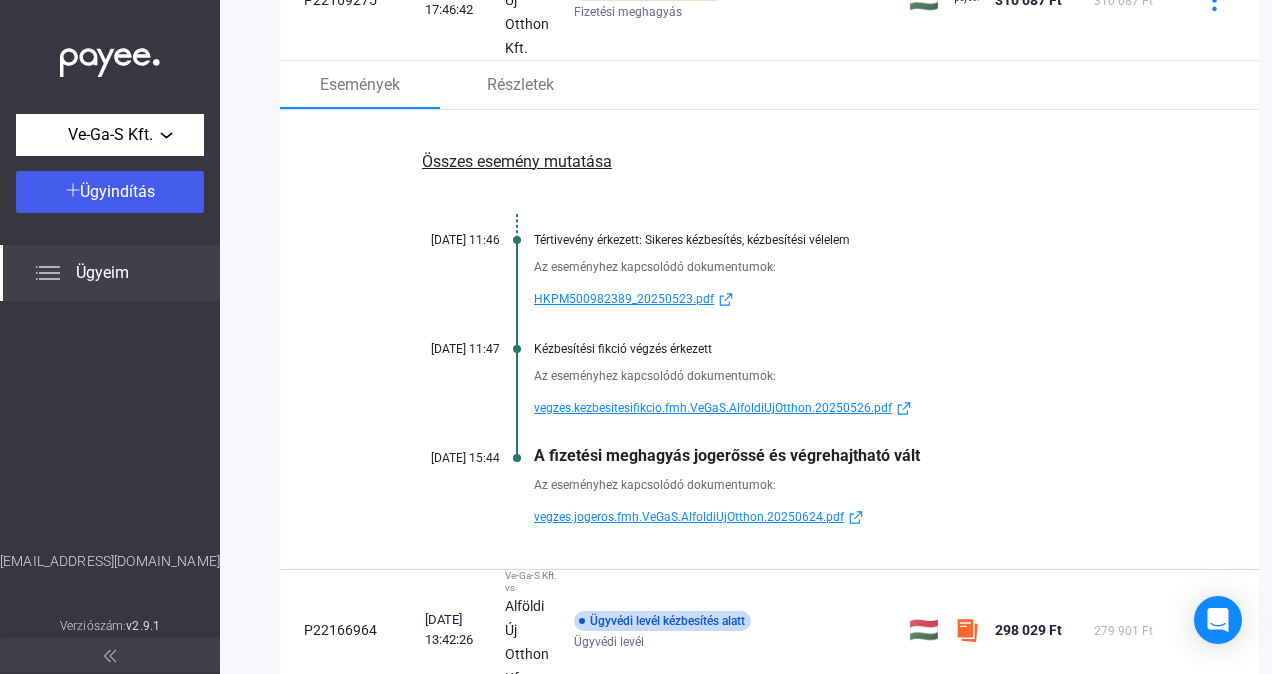 scroll, scrollTop: 298, scrollLeft: 0, axis: vertical 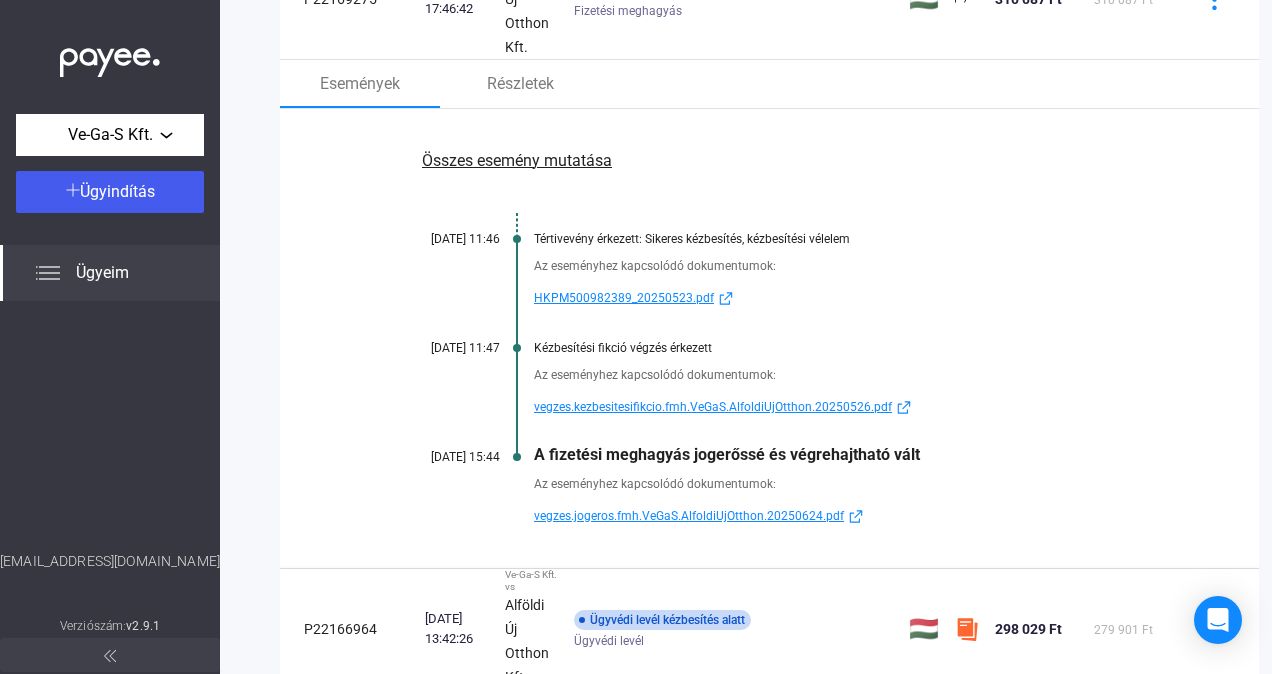 click on "vegzes.jogeros.fmh.VeGaS.AlfoldiUjOtthon.20250624.pdf" at bounding box center (689, 516) 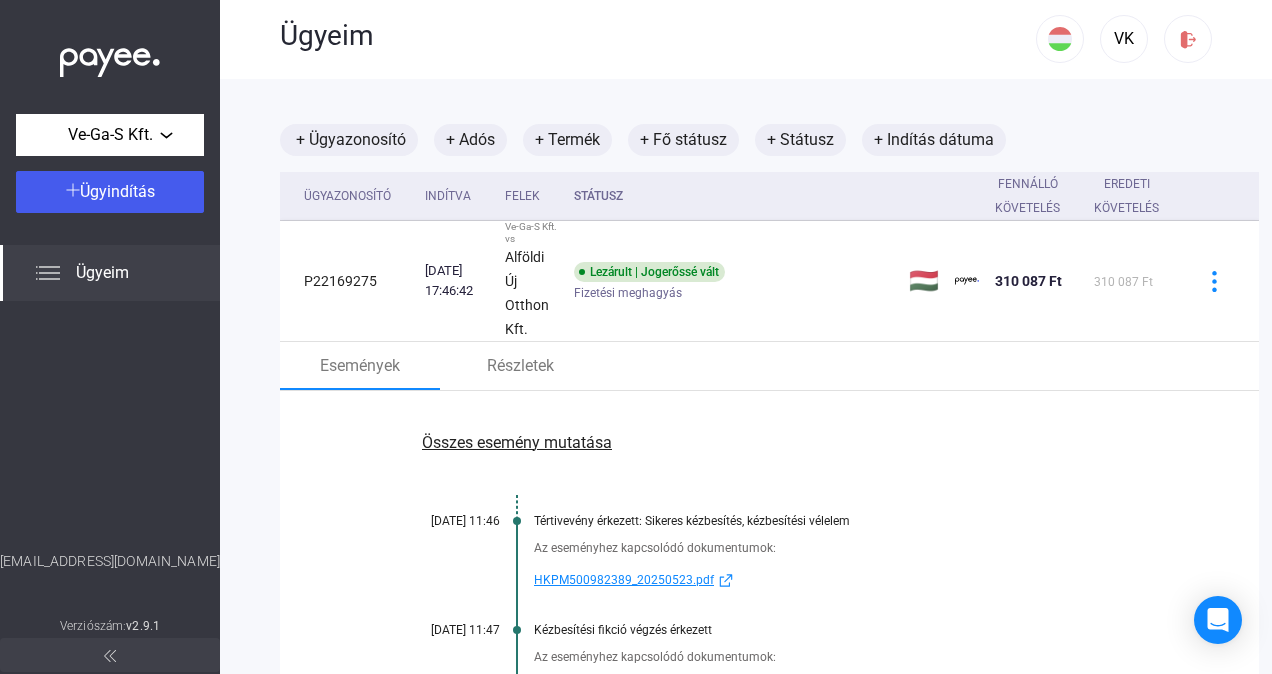 scroll, scrollTop: 19, scrollLeft: 0, axis: vertical 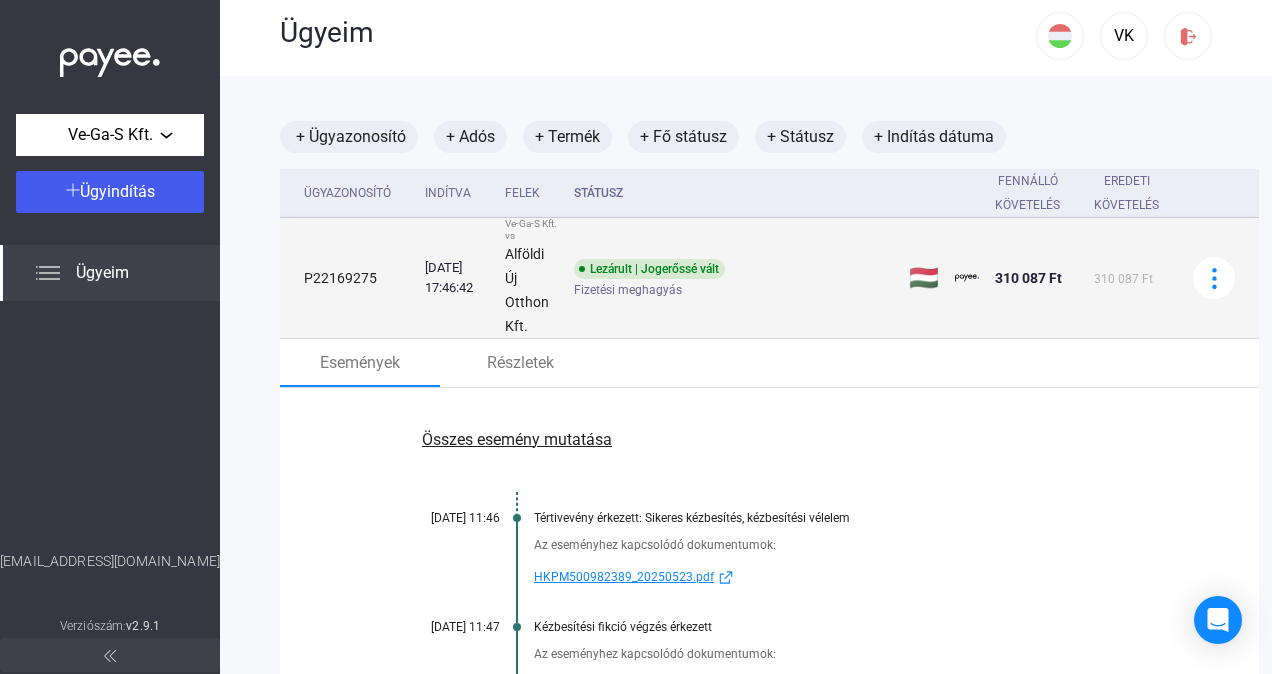 click on "Lezárult | Jogerőssé vált  Fizetési meghagyás" at bounding box center [733, 278] 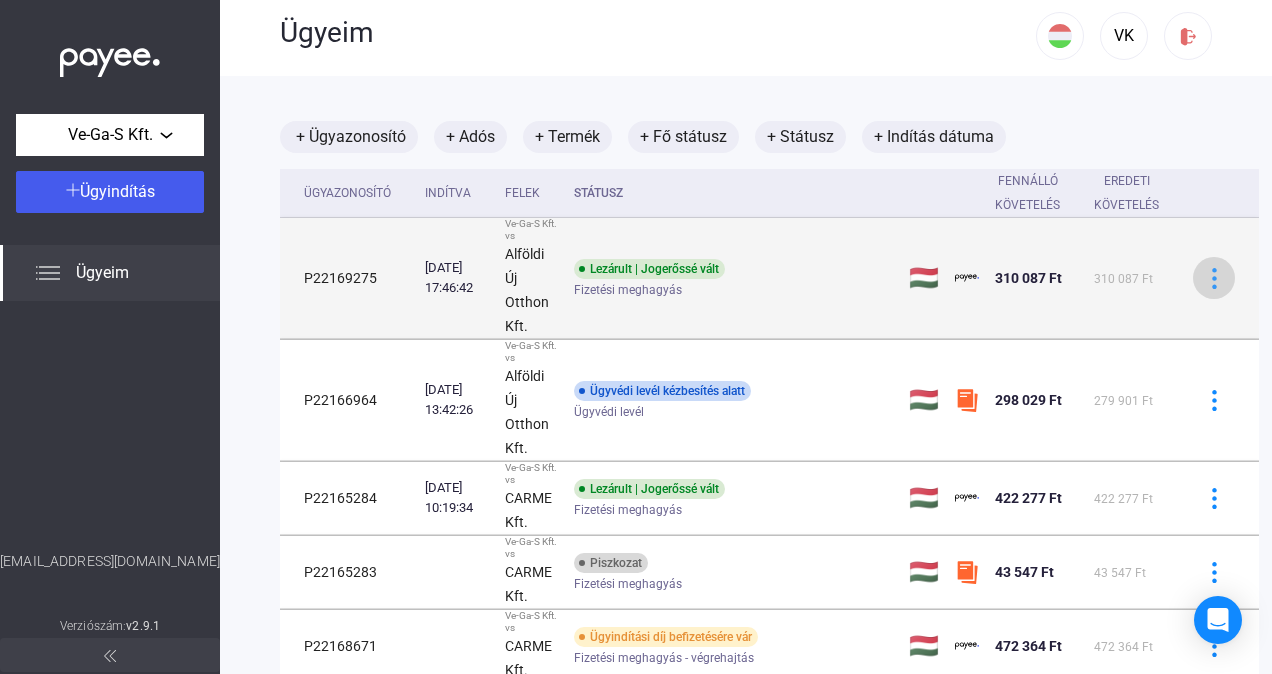 click at bounding box center [1214, 278] 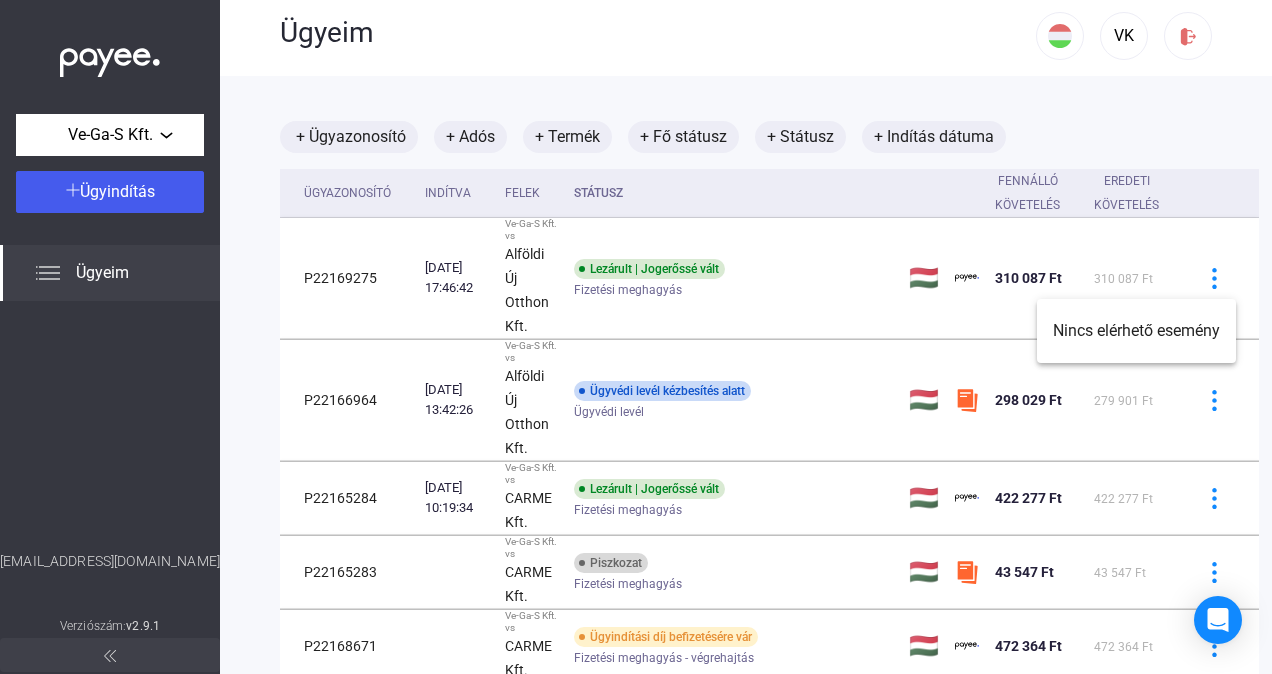 click at bounding box center (636, 337) 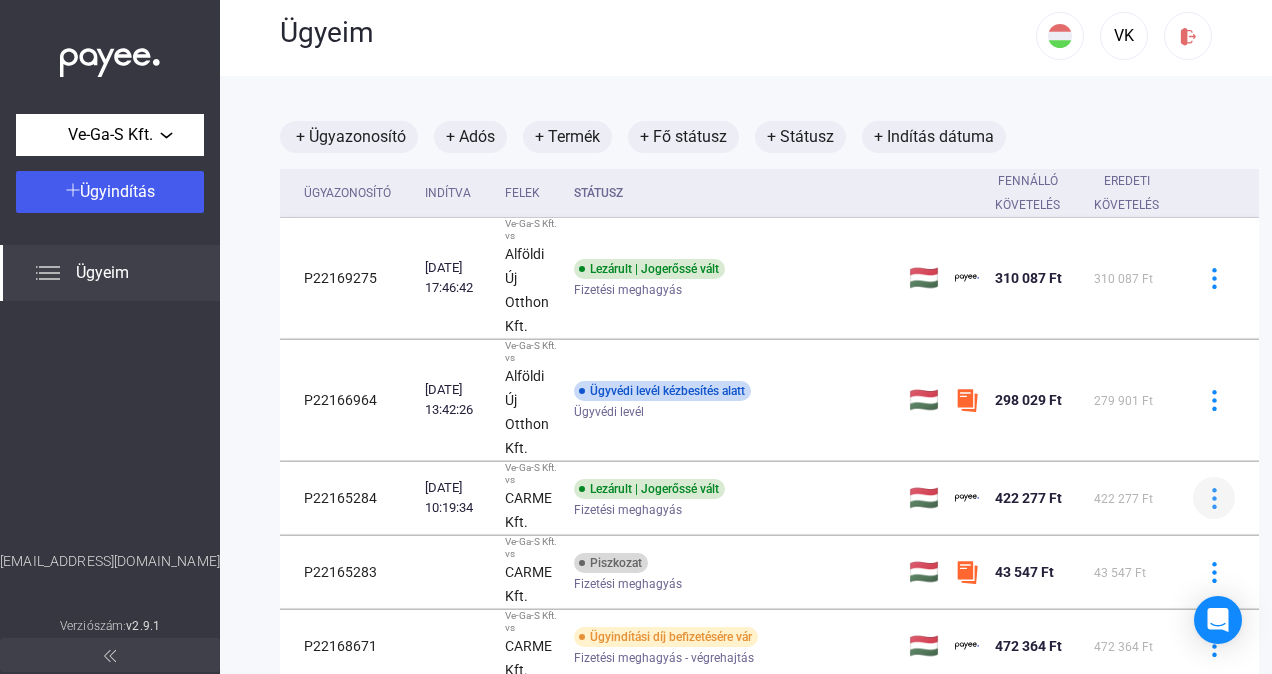 click at bounding box center [1214, 498] 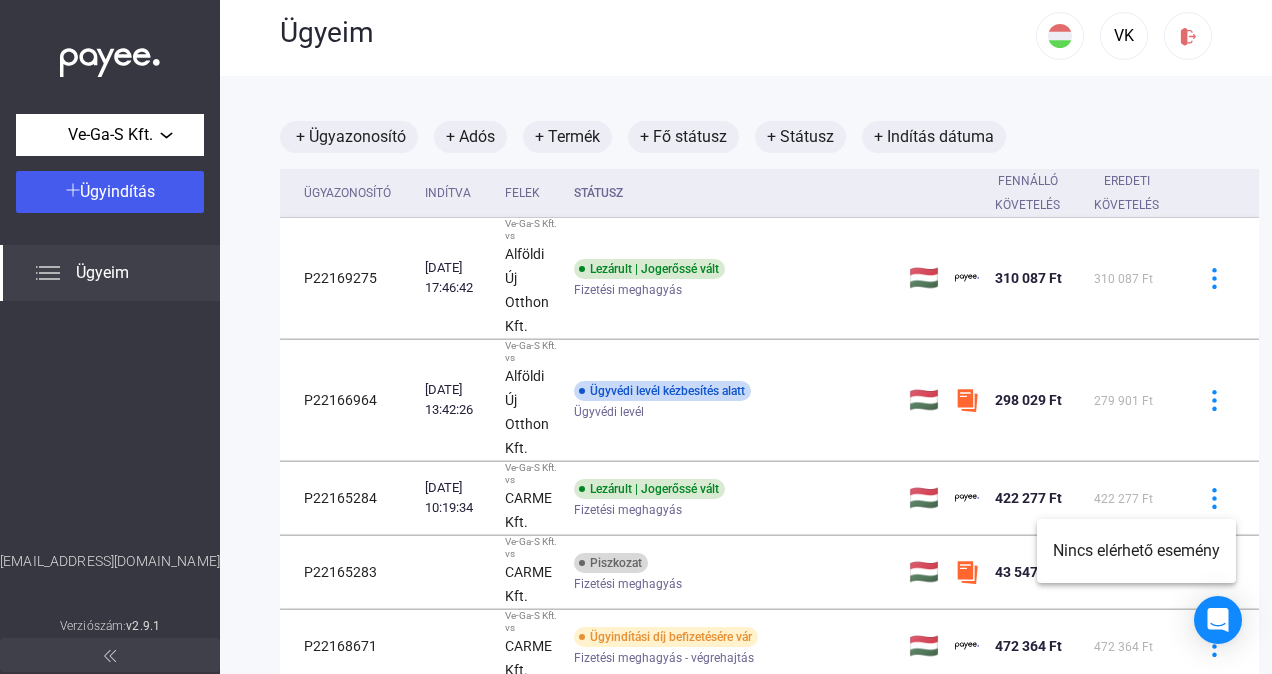 click at bounding box center (636, 337) 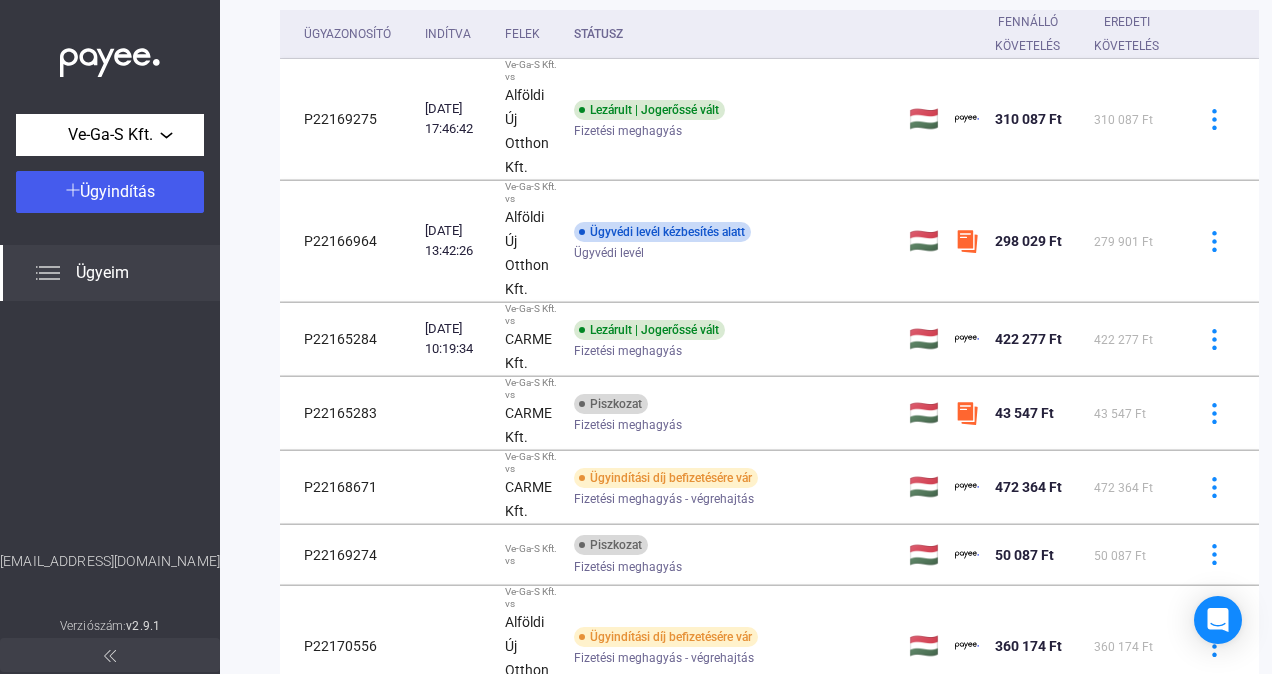 scroll, scrollTop: 180, scrollLeft: 0, axis: vertical 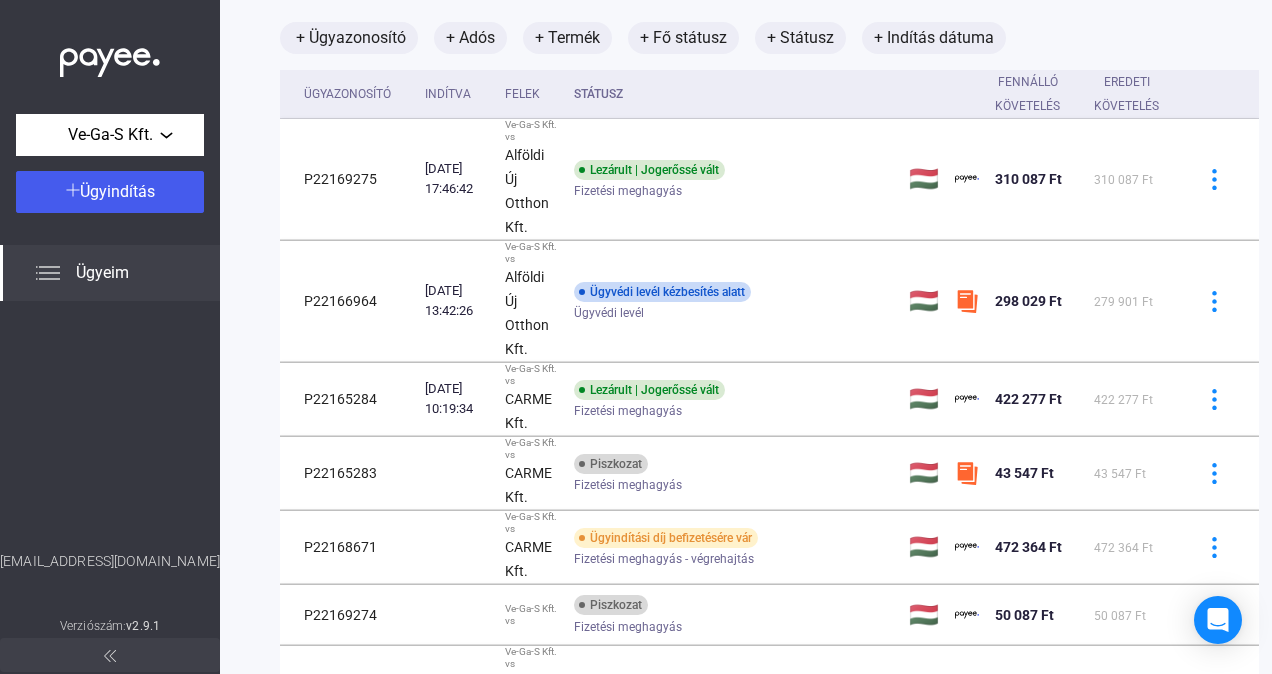 click on "Státusz" at bounding box center [733, 94] 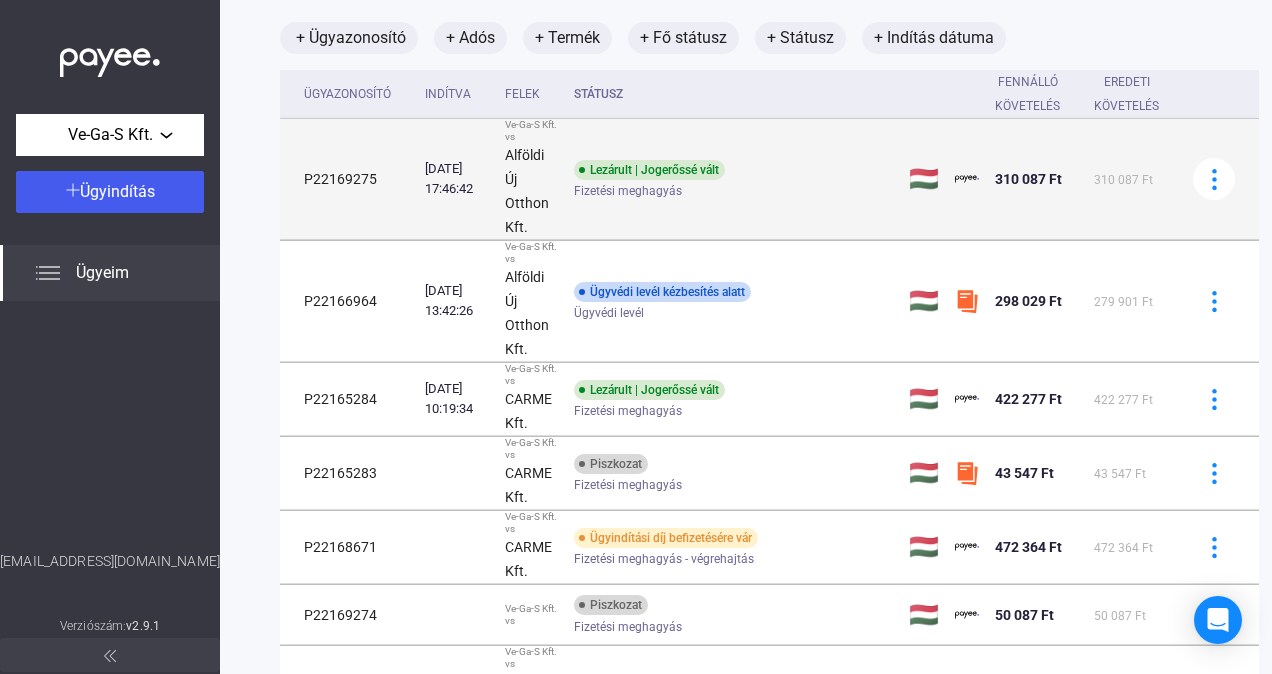 click on "Lezárult | Jogerőssé vált  Fizetési meghagyás" at bounding box center [733, 179] 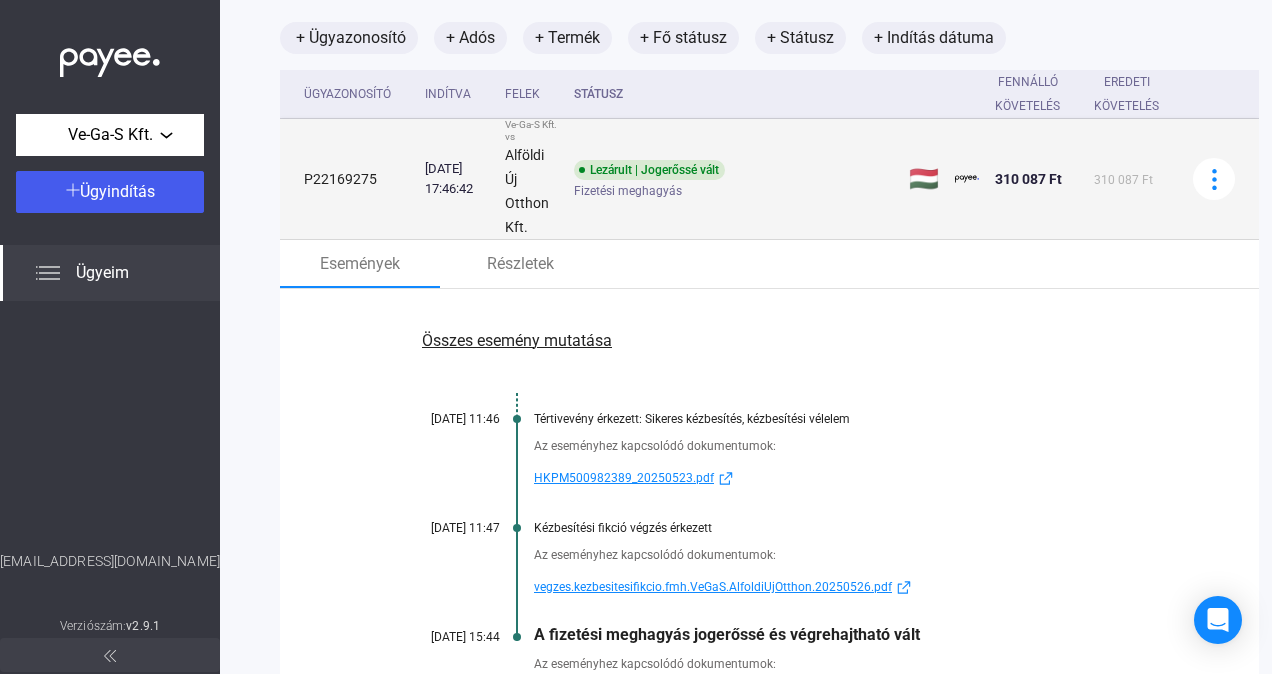 click on "Lezárult | Jogerőssé vált  Fizetési meghagyás" at bounding box center [733, 179] 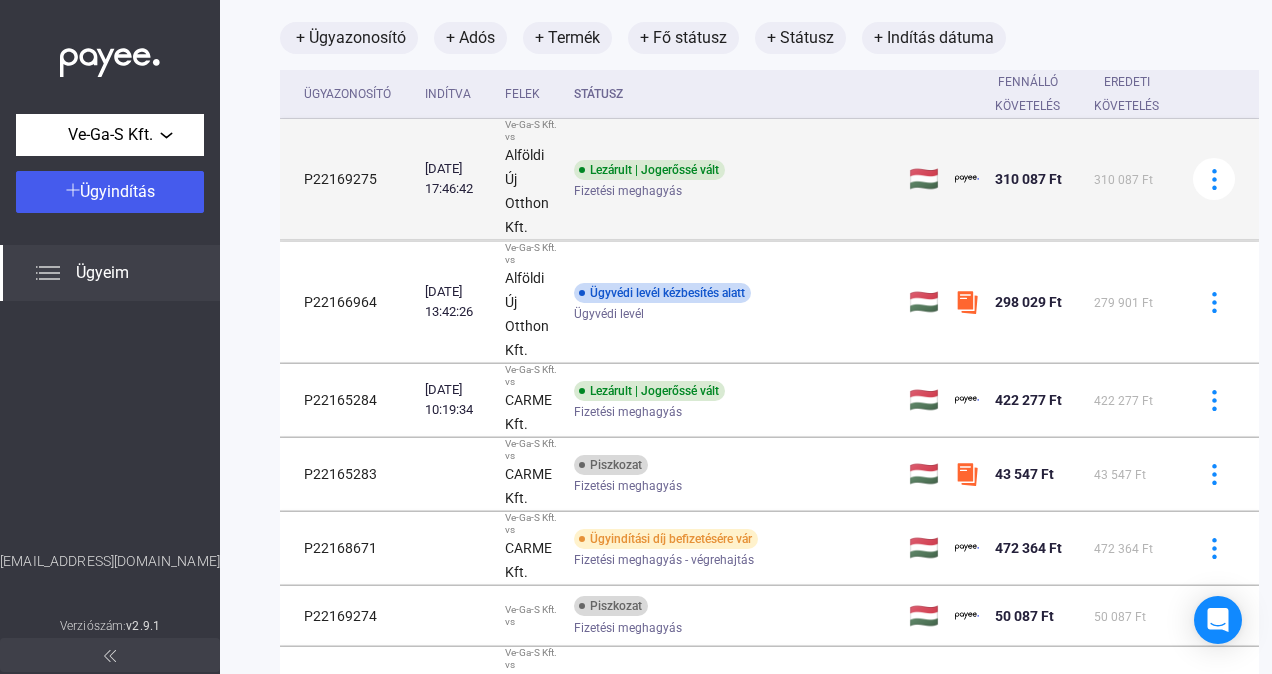 click on "Lezárult | Jogerőssé vált  Fizetési meghagyás" at bounding box center (733, 179) 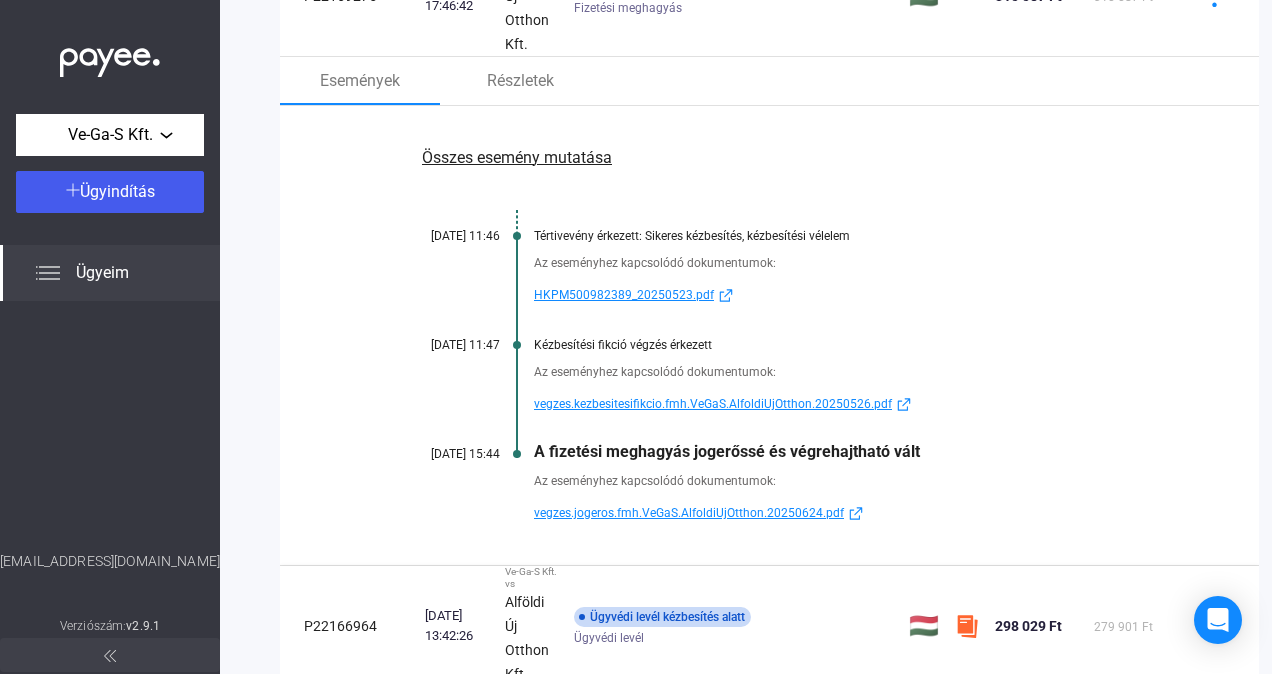 scroll, scrollTop: 303, scrollLeft: 0, axis: vertical 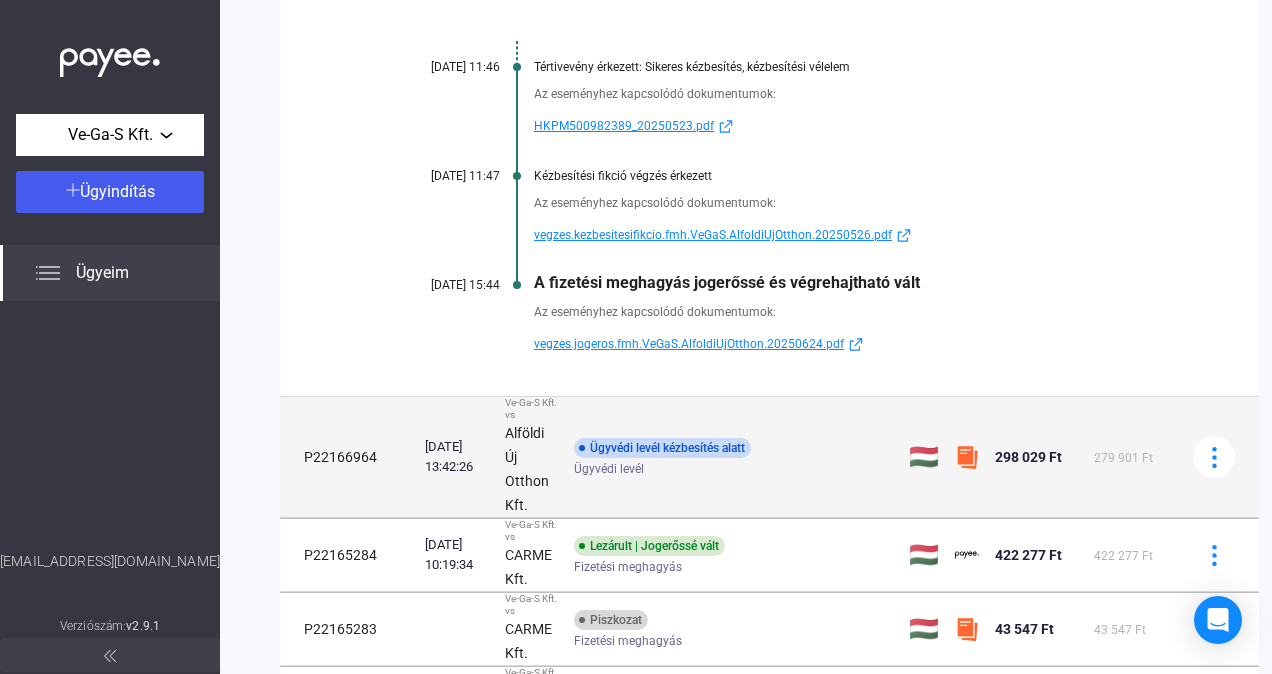 click at bounding box center [967, 457] 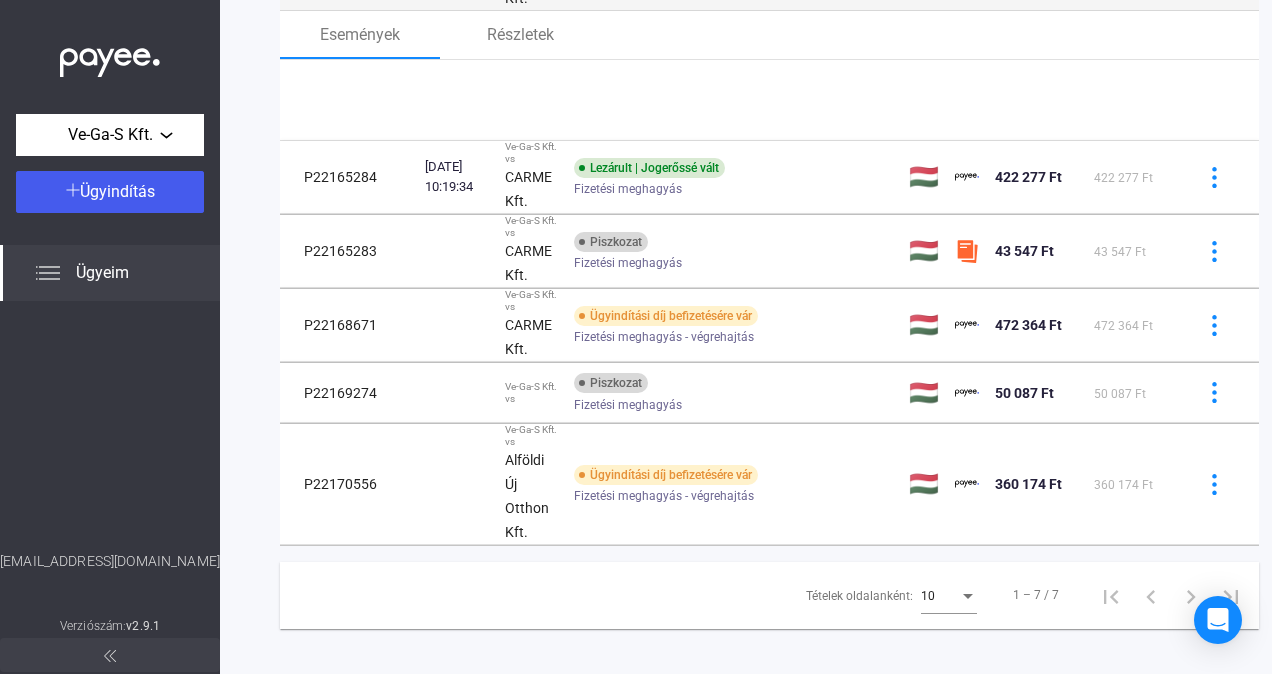 scroll, scrollTop: 422, scrollLeft: 0, axis: vertical 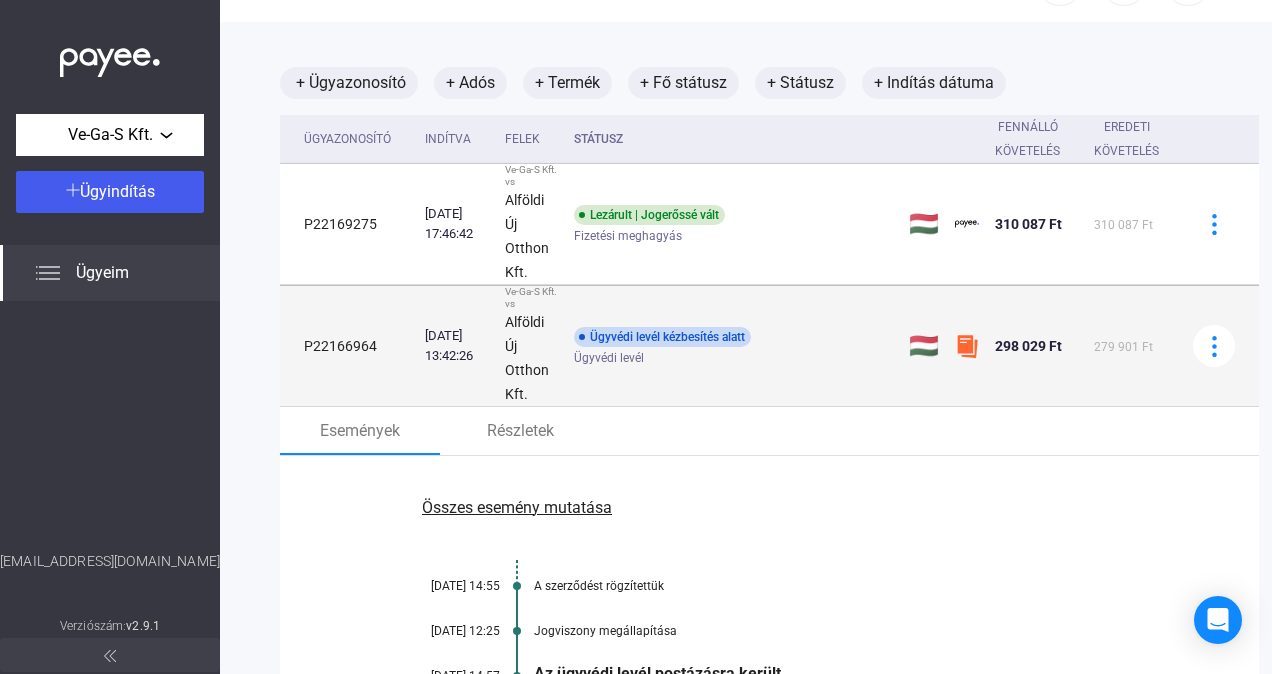 click on "Ügyvédi levél kézbesítés alatt  Ügyvédi levél" at bounding box center (733, 346) 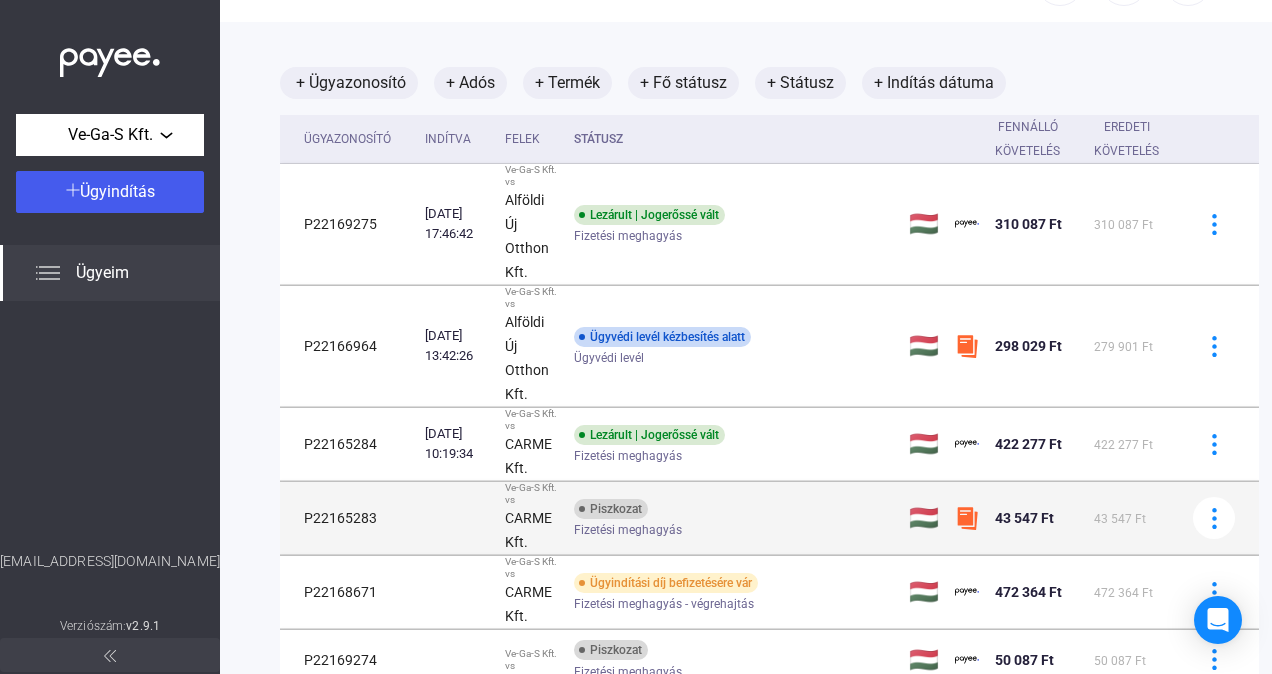 click on "Fizetési meghagyás" at bounding box center (733, 530) 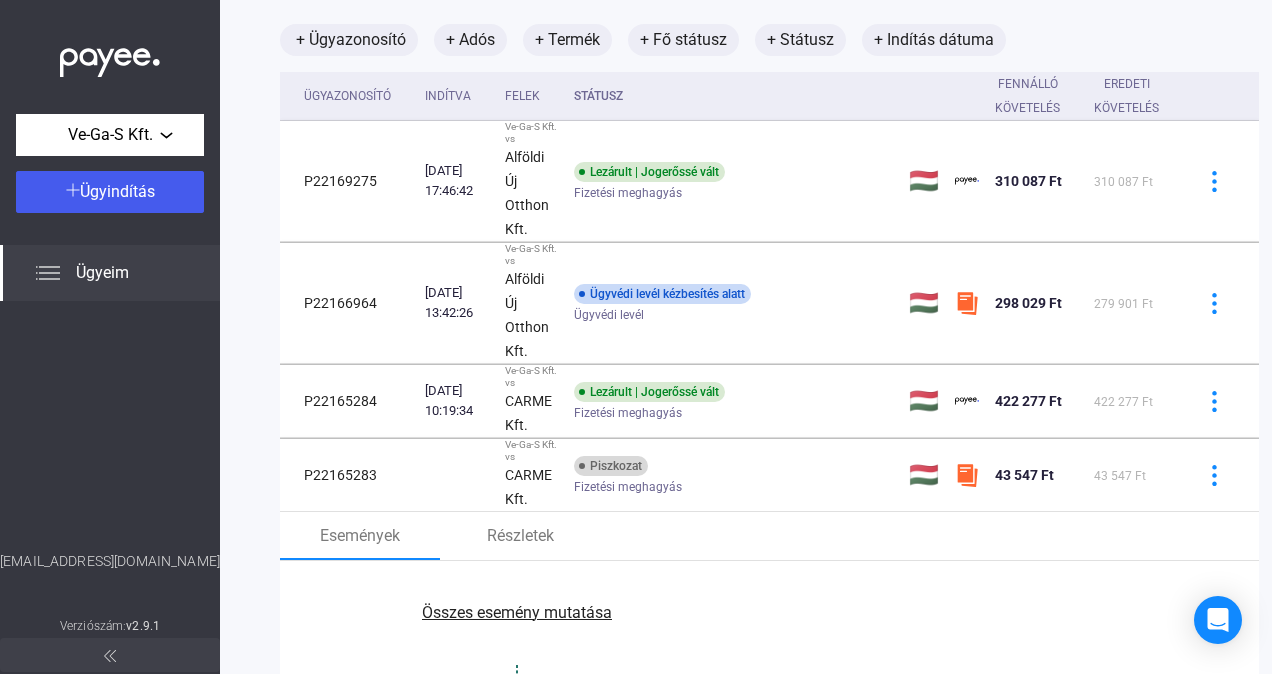 scroll, scrollTop: 115, scrollLeft: 0, axis: vertical 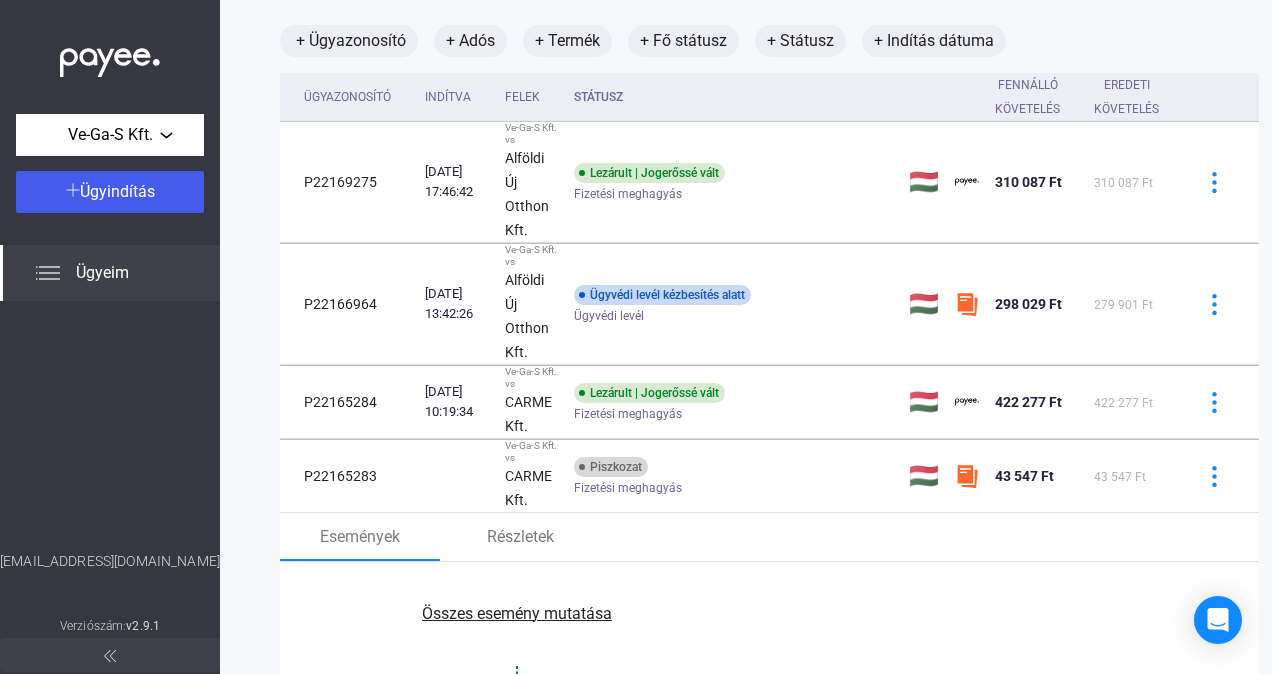 drag, startPoint x: 55, startPoint y: 563, endPoint x: 167, endPoint y: 564, distance: 112.00446 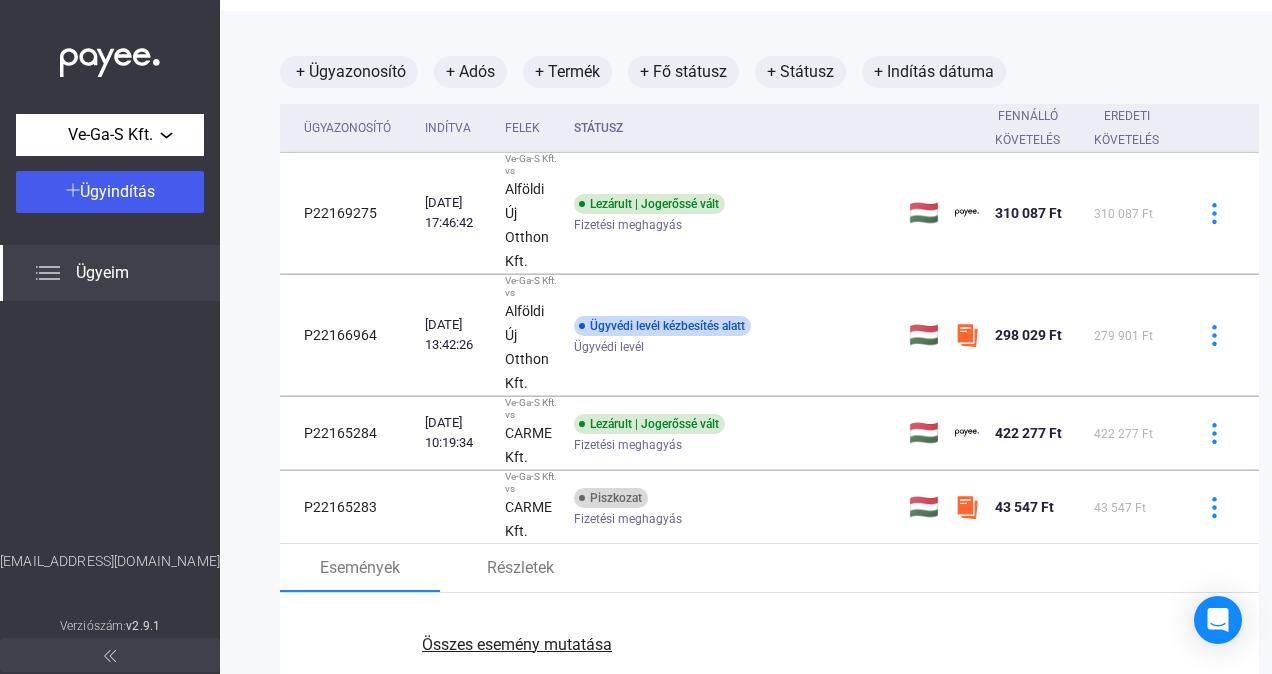 scroll, scrollTop: 77, scrollLeft: 0, axis: vertical 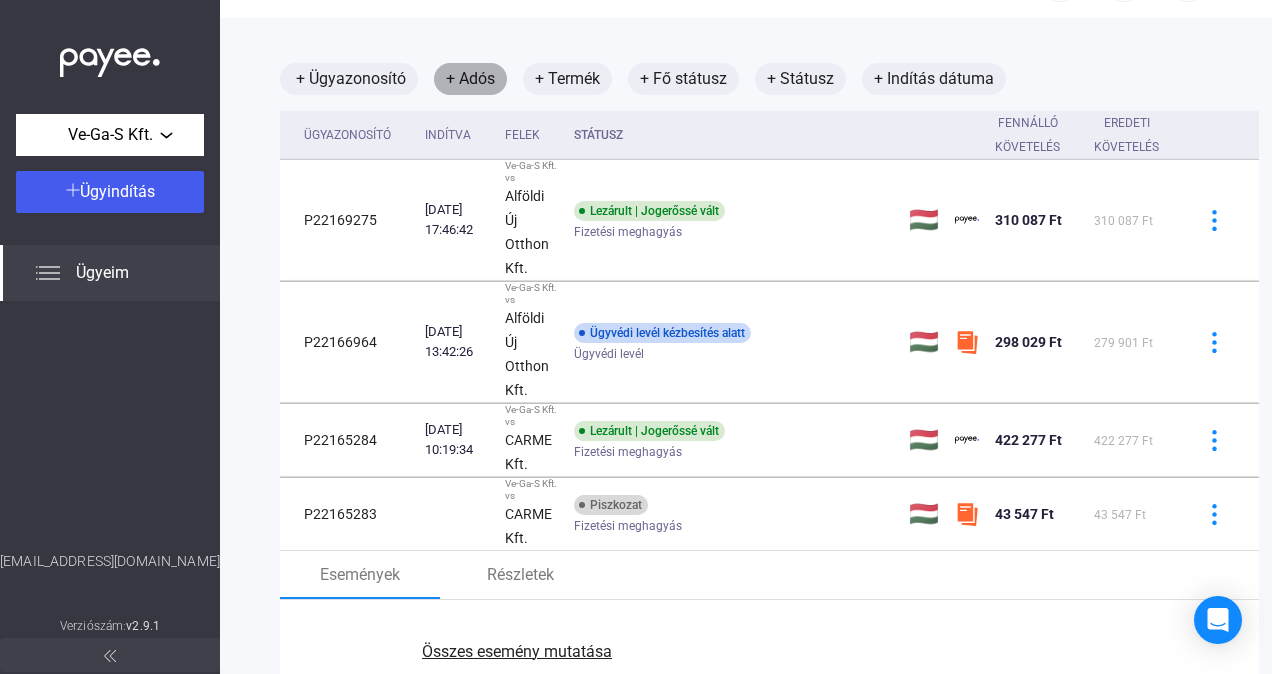 click on "+ Adós" at bounding box center [470, 79] 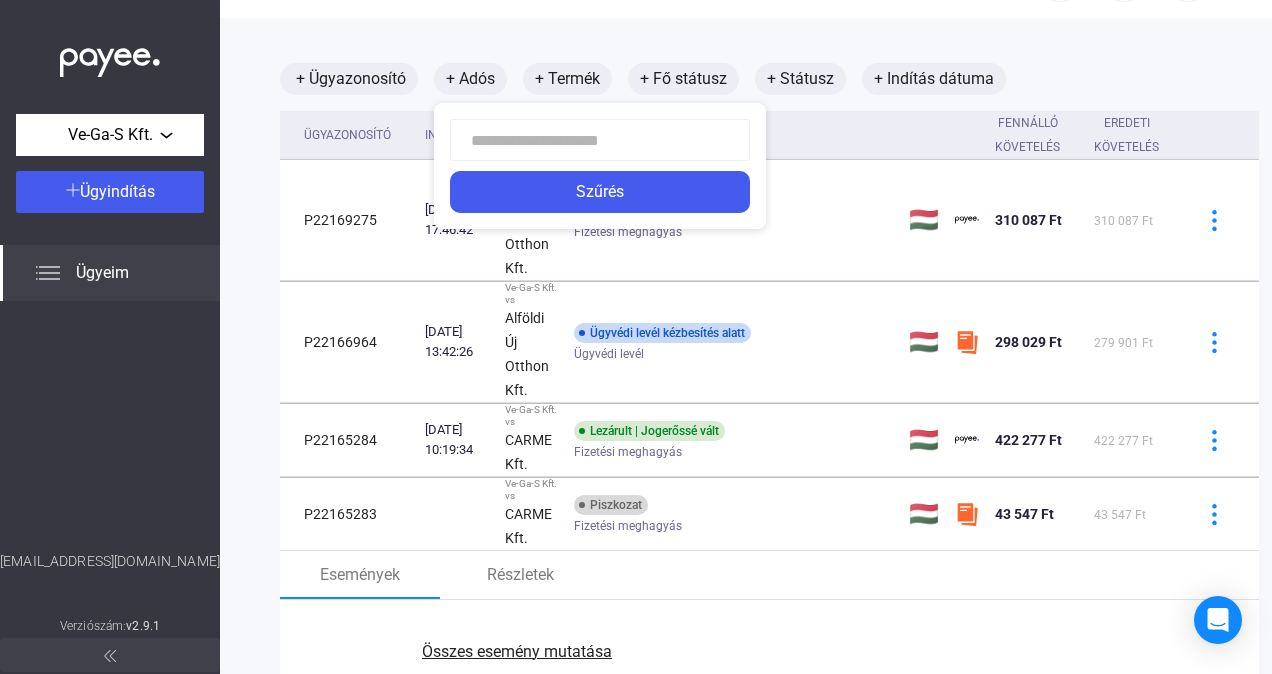 click 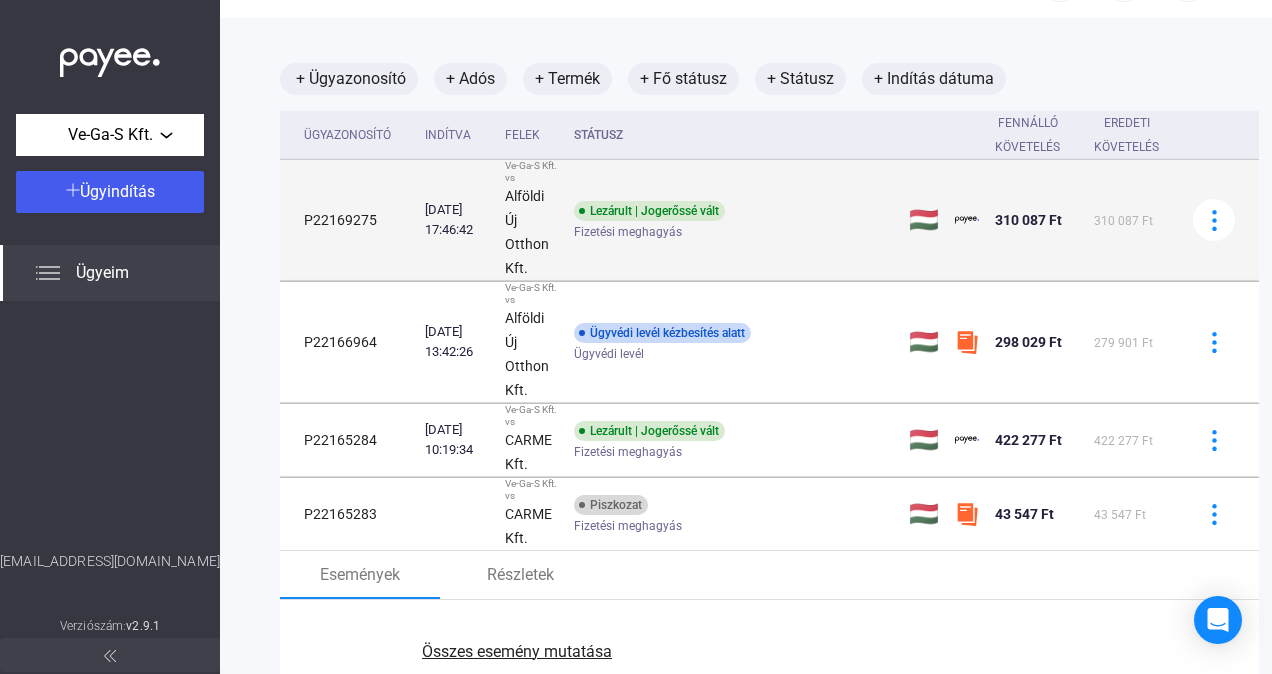 drag, startPoint x: 306, startPoint y: 218, endPoint x: 386, endPoint y: 214, distance: 80.09994 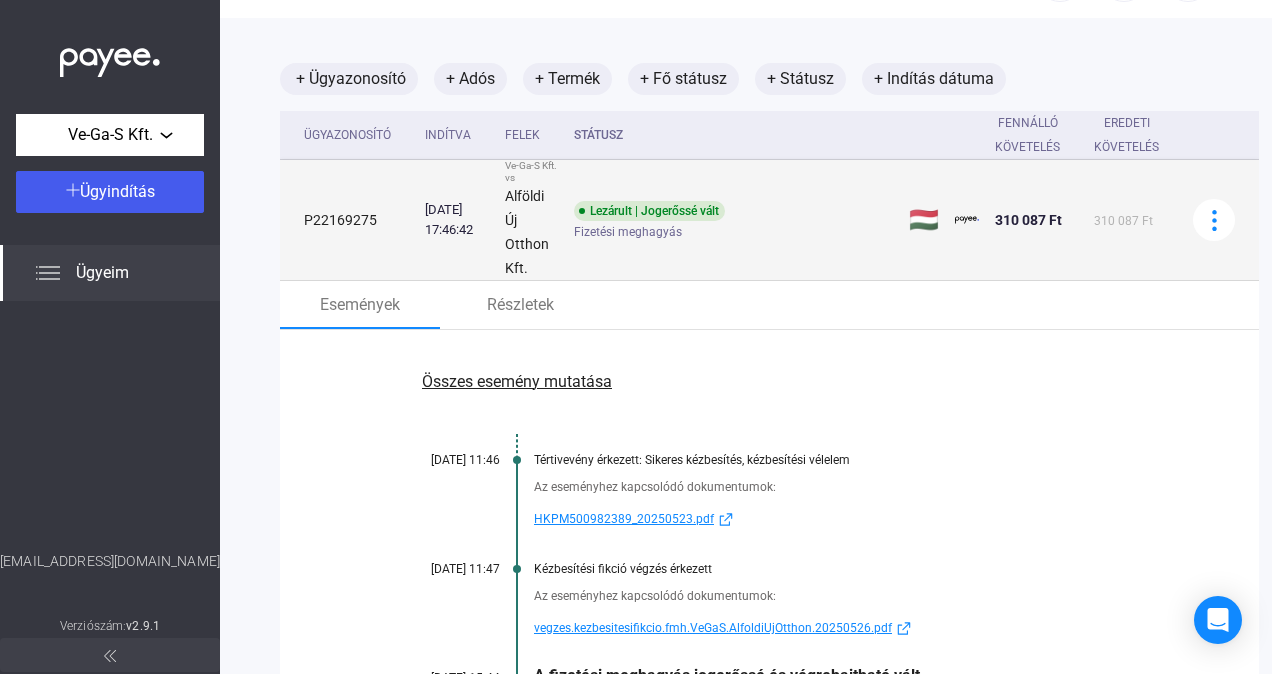 drag, startPoint x: 386, startPoint y: 214, endPoint x: 344, endPoint y: 222, distance: 42.755116 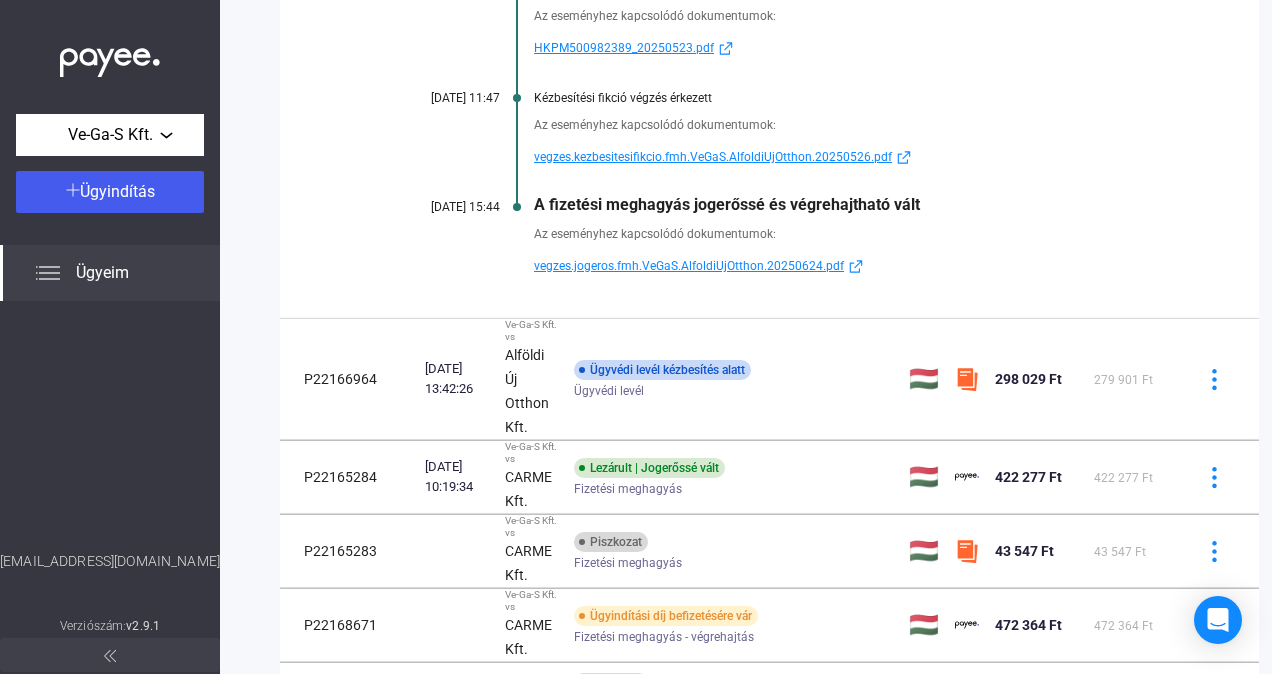 scroll, scrollTop: 574, scrollLeft: 0, axis: vertical 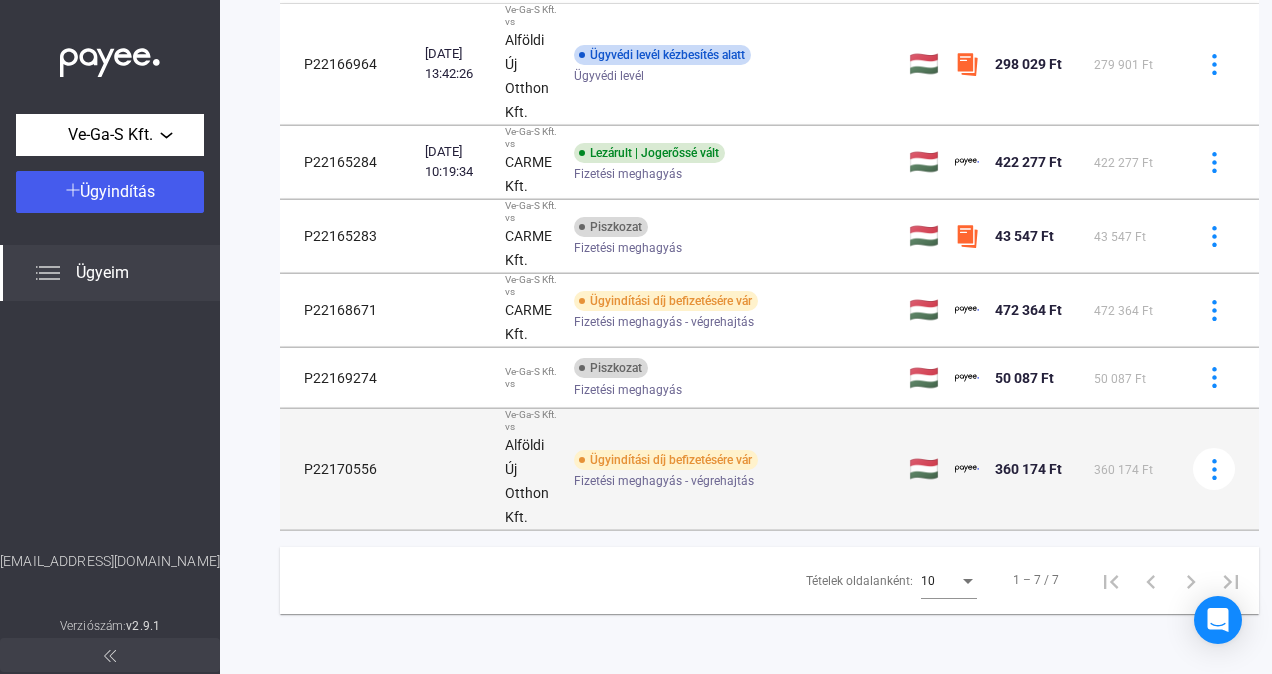 click on "Ügyindítási díj befizetésére vár  Fizetési meghagyás - végrehajtás" at bounding box center (733, 469) 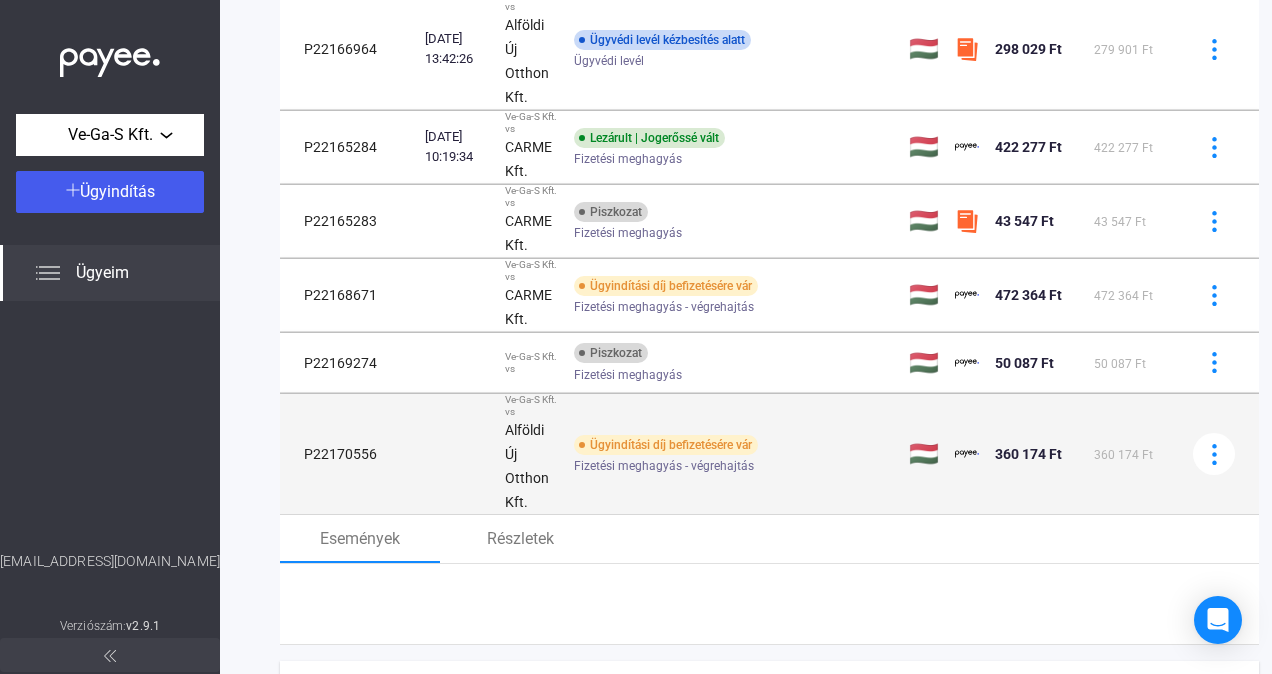 scroll, scrollTop: 368, scrollLeft: 0, axis: vertical 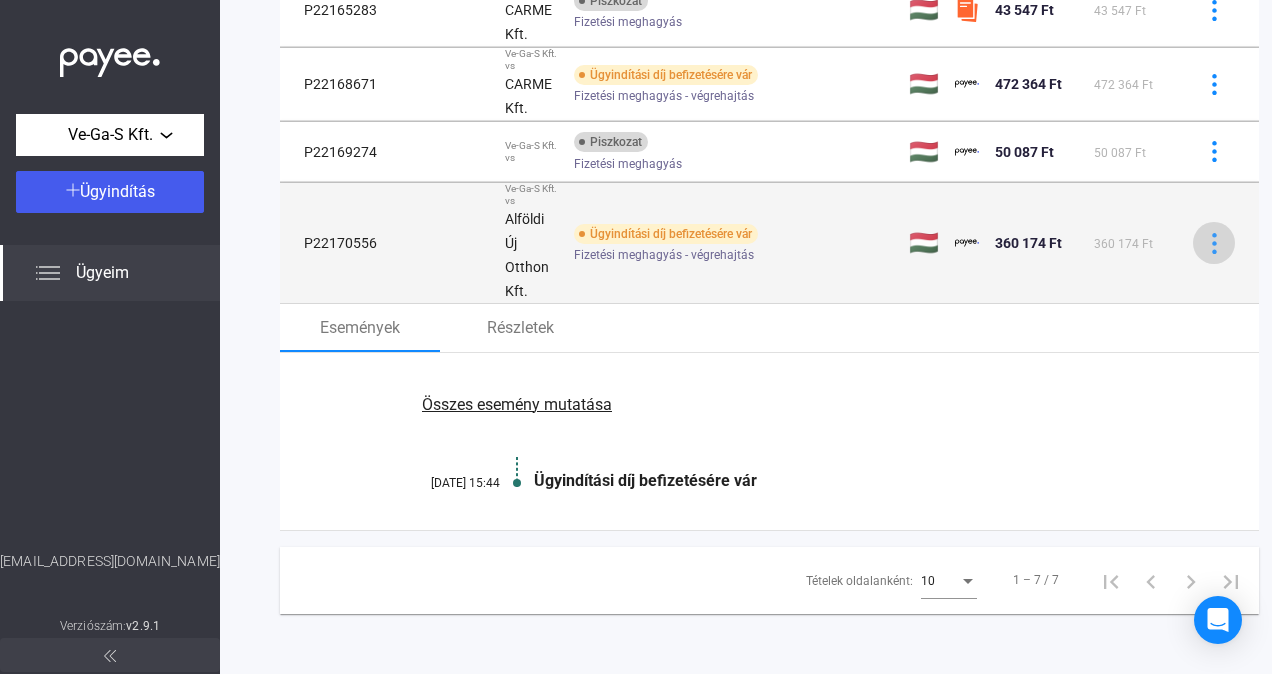 click at bounding box center [1214, 243] 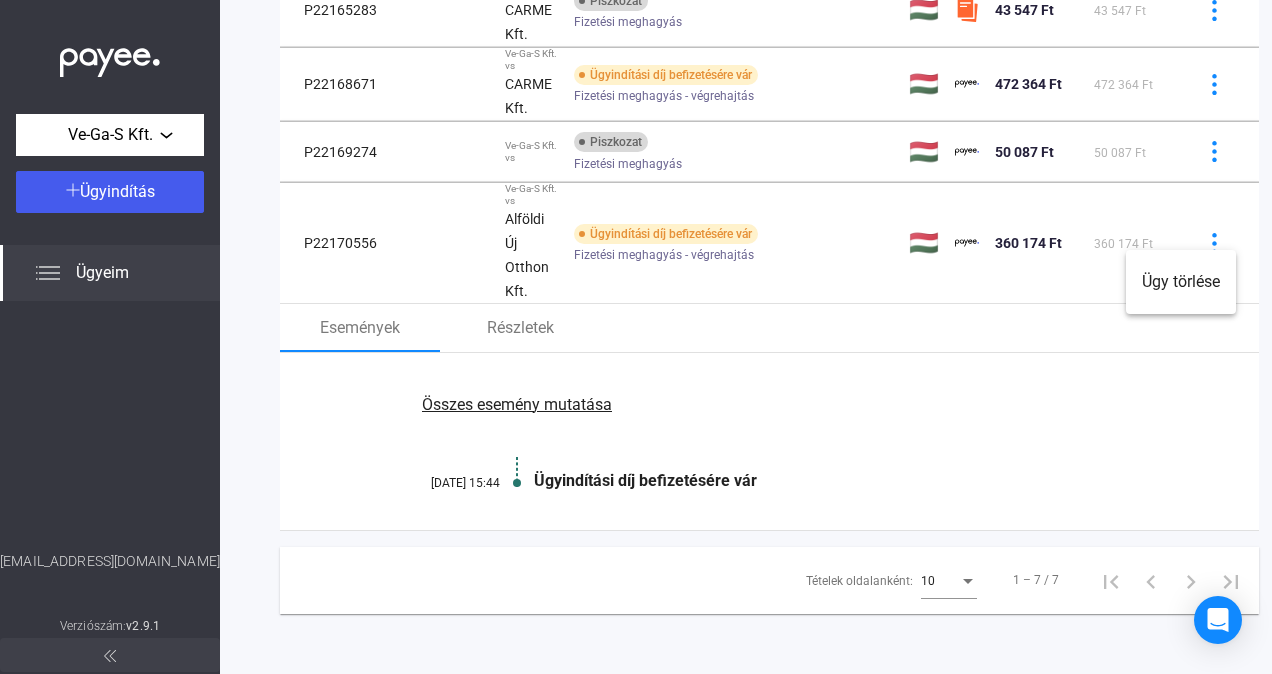 click at bounding box center (636, 337) 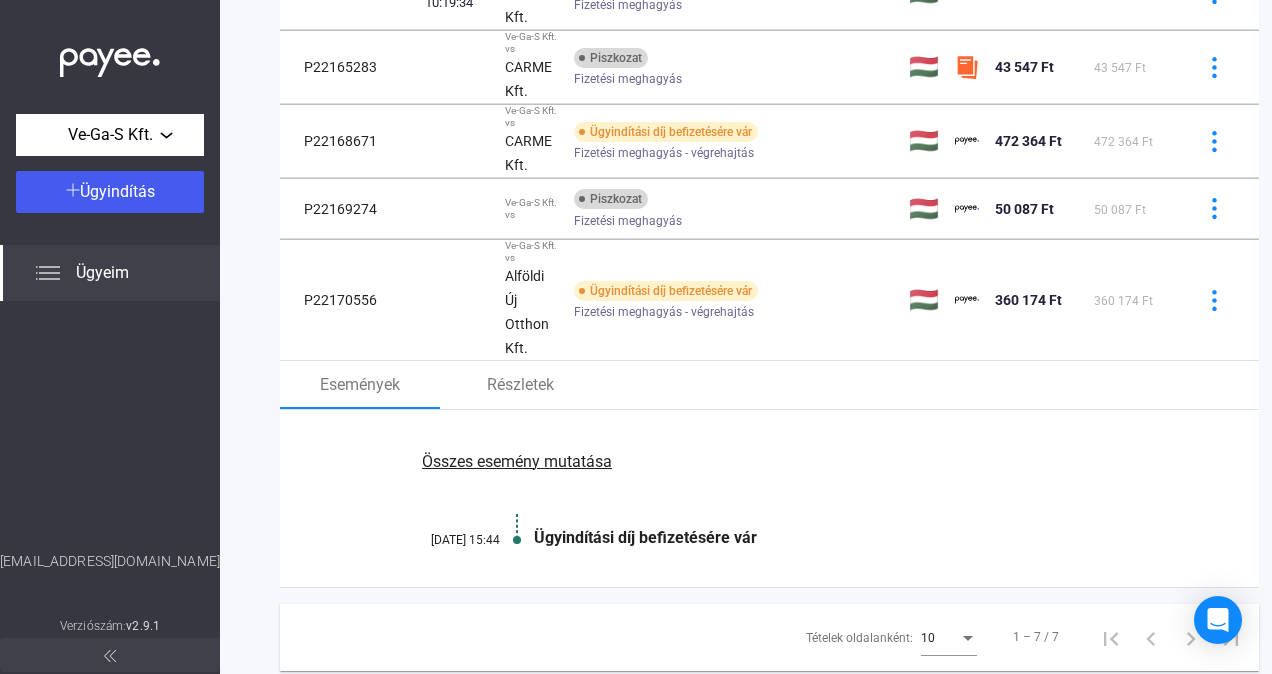 scroll, scrollTop: 498, scrollLeft: 0, axis: vertical 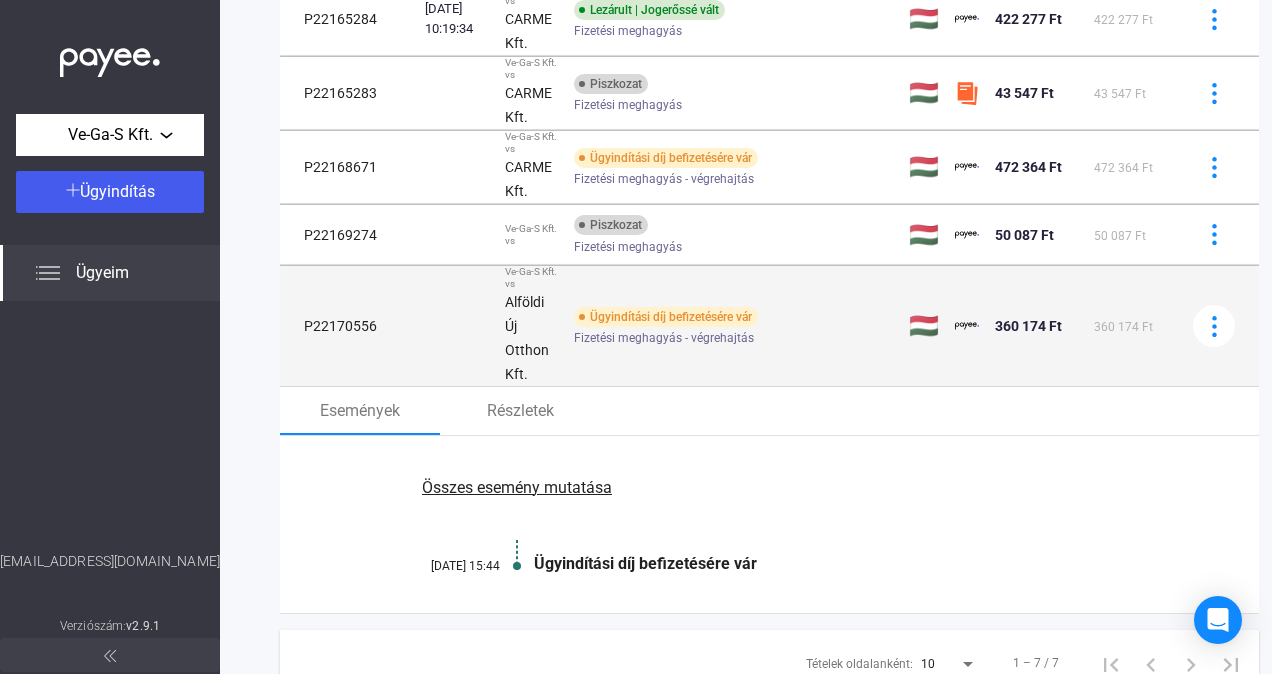 click on "Ügyindítási díj befizetésére vár  Fizetési meghagyás - végrehajtás" at bounding box center (733, 326) 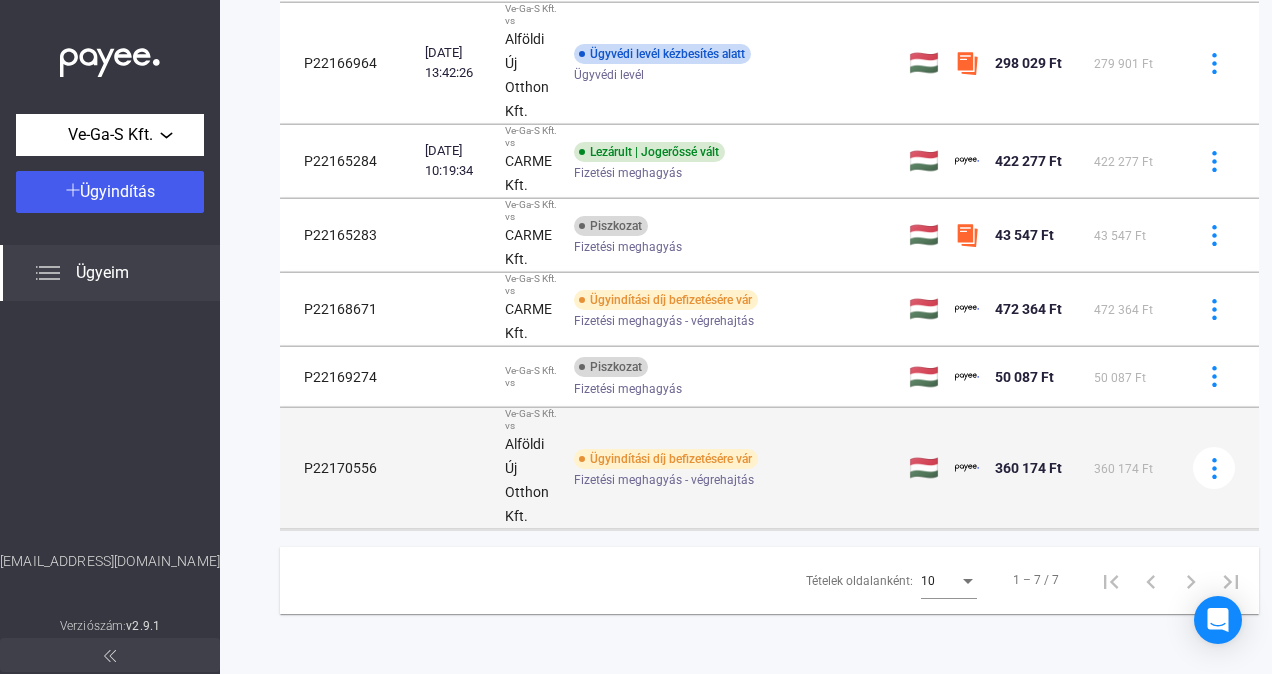 scroll, scrollTop: 368, scrollLeft: 0, axis: vertical 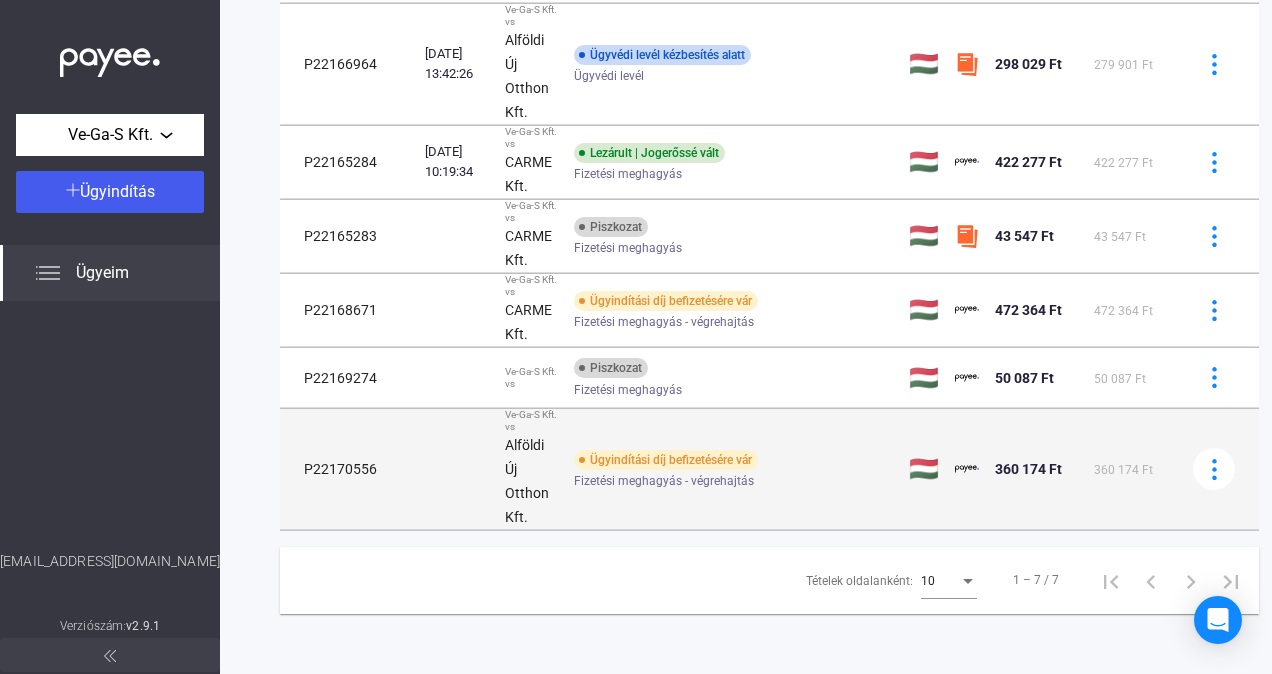 click at bounding box center [457, 469] 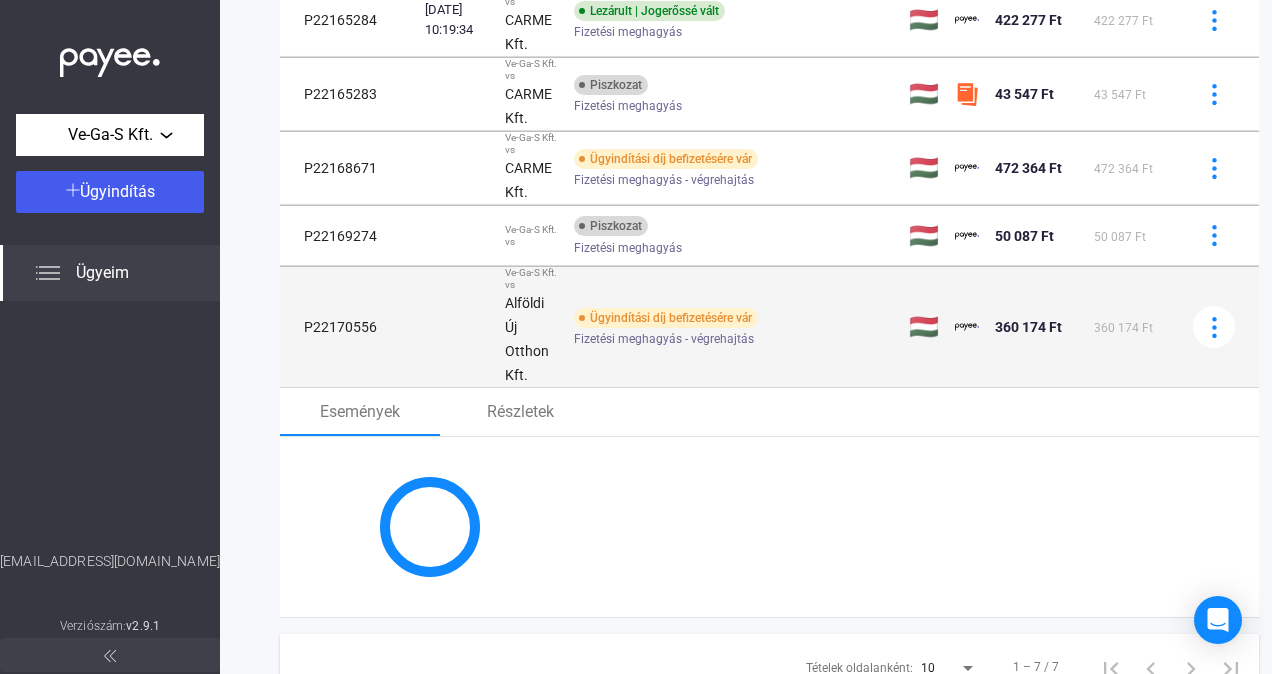 scroll, scrollTop: 498, scrollLeft: 0, axis: vertical 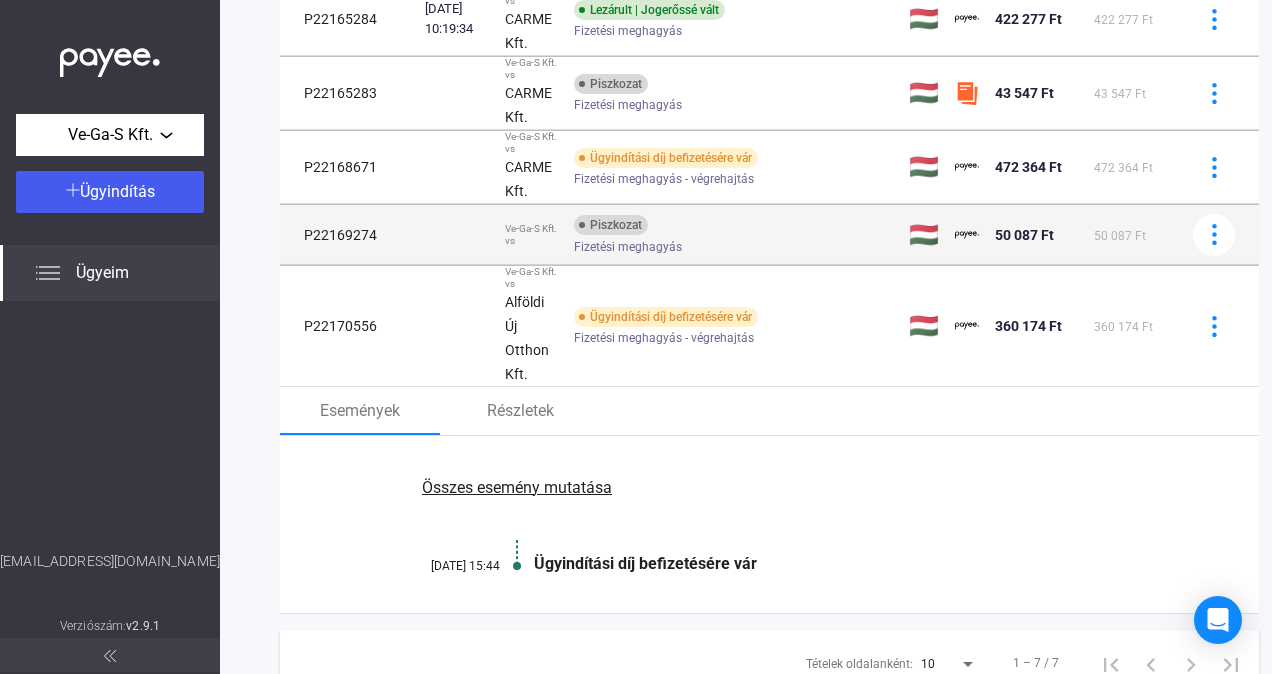 click on "Fizetési meghagyás" at bounding box center [733, 246] 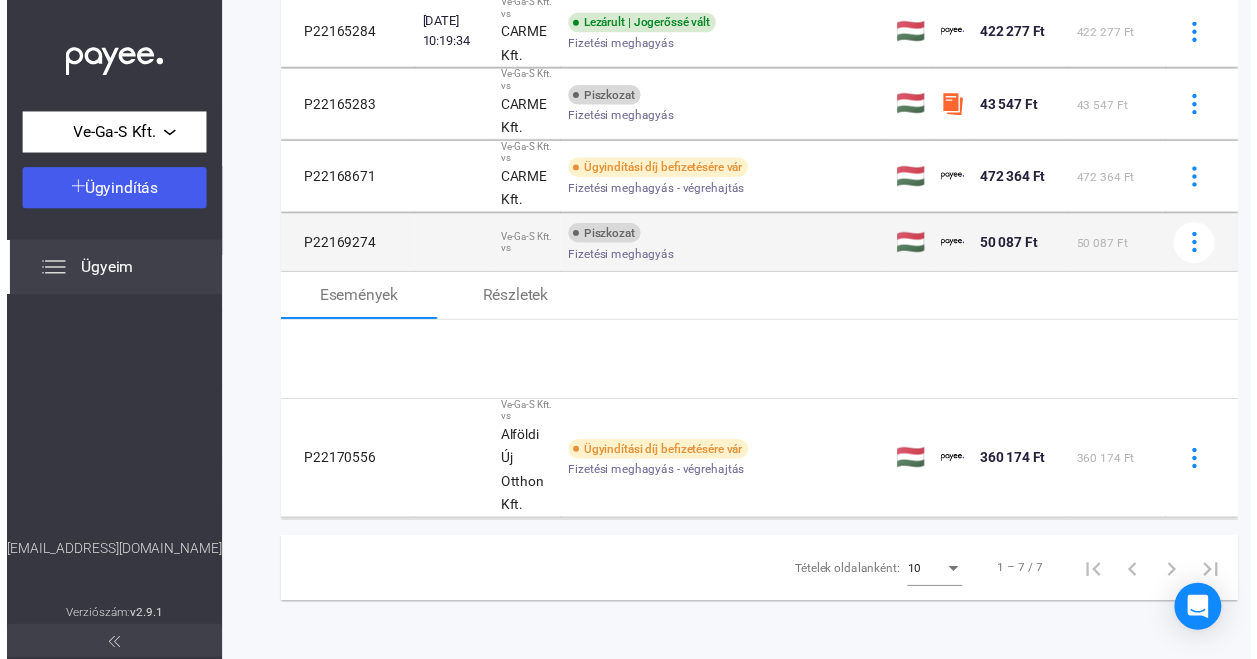 scroll, scrollTop: 498, scrollLeft: 0, axis: vertical 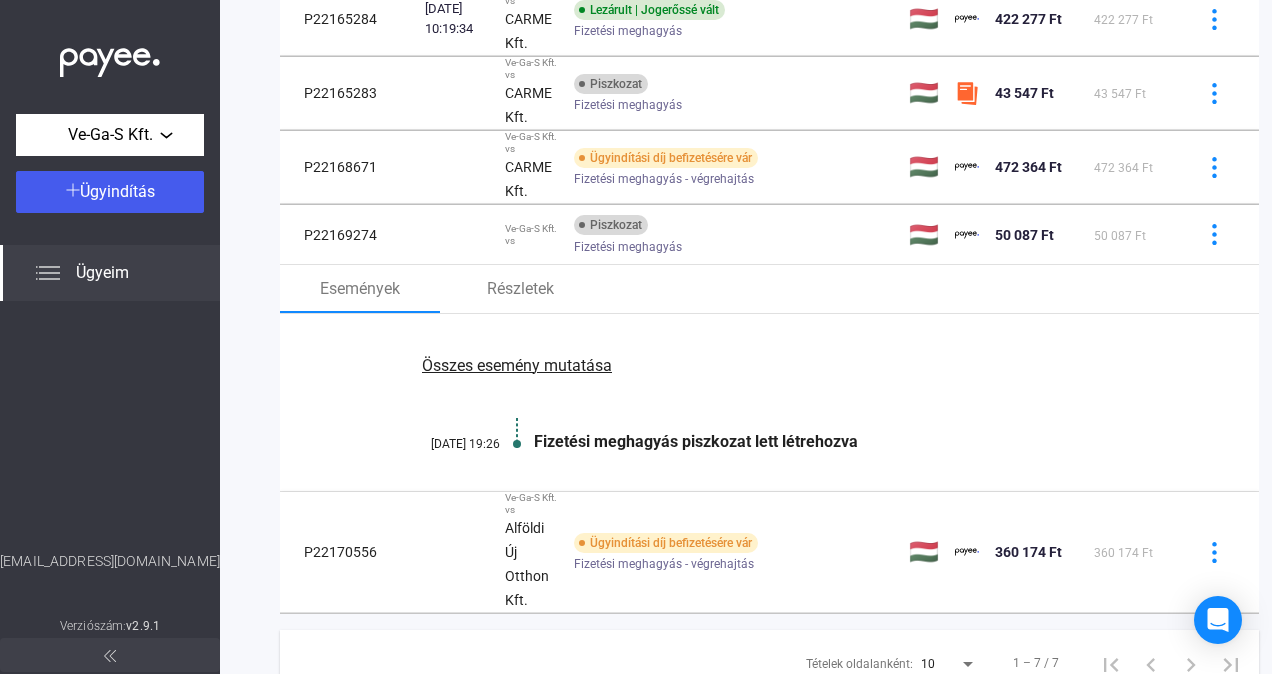 click on "Összes esemény mutatása" at bounding box center [517, 365] 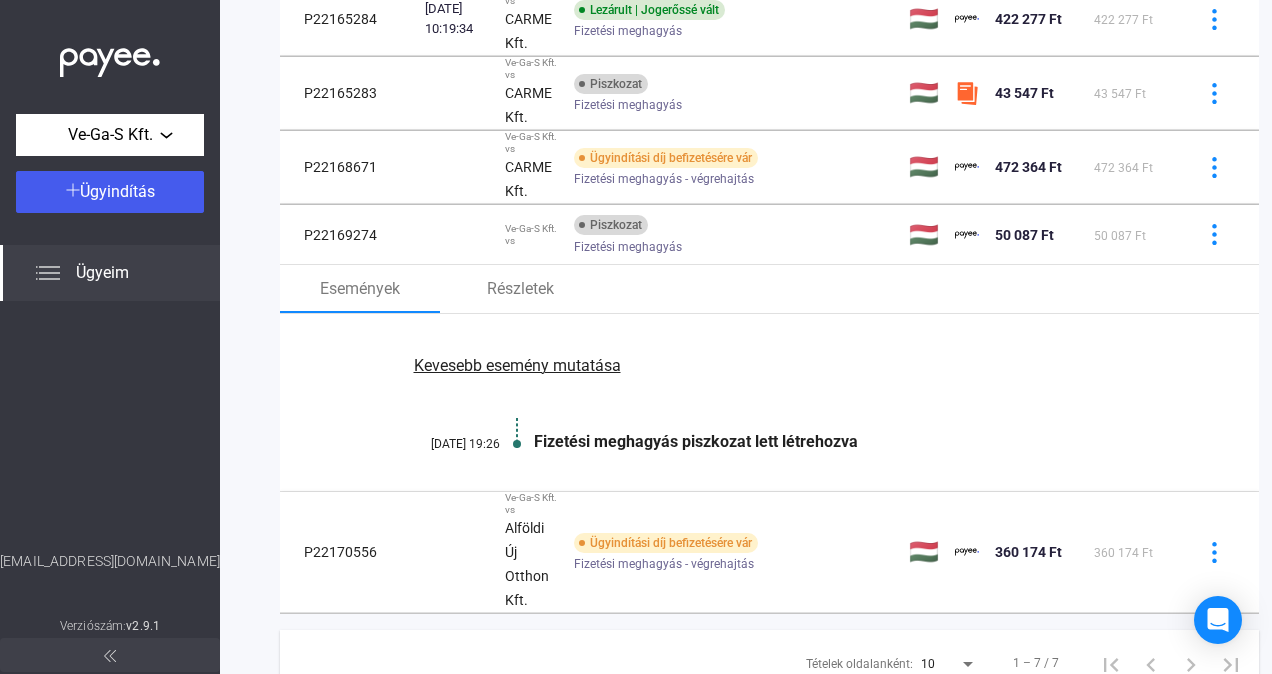 click on "Kevesebb esemény mutatása" at bounding box center (517, 365) 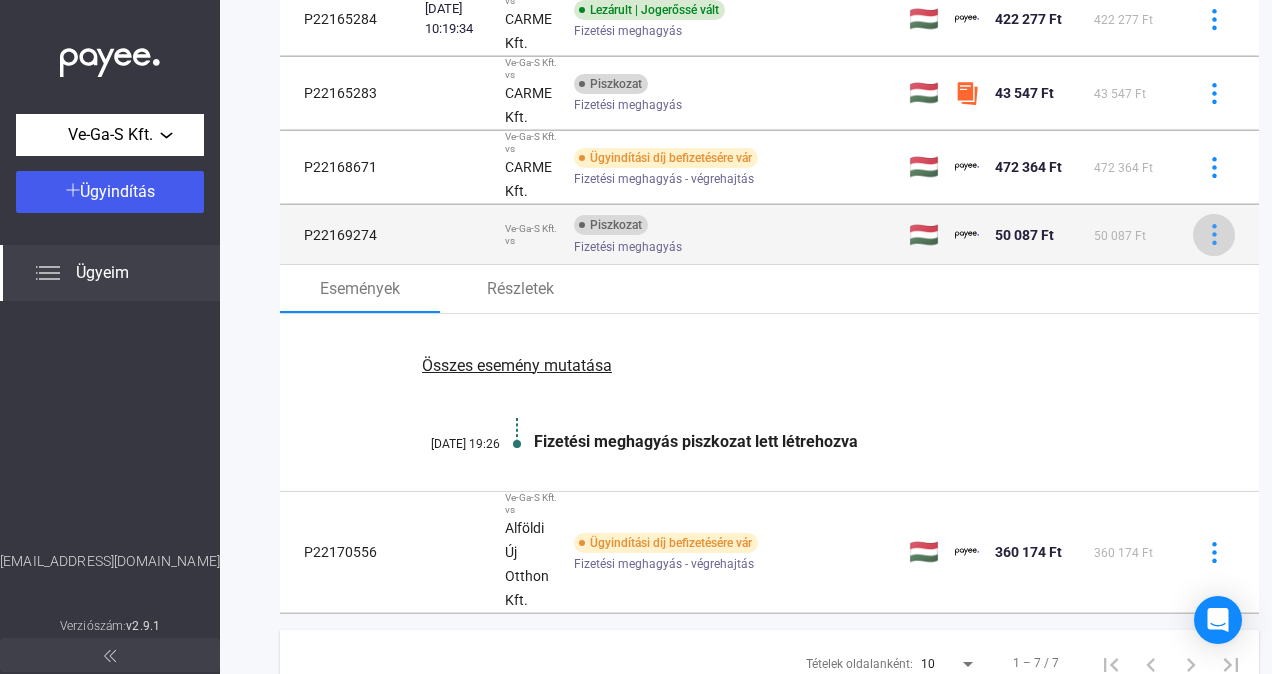 click at bounding box center (1214, 234) 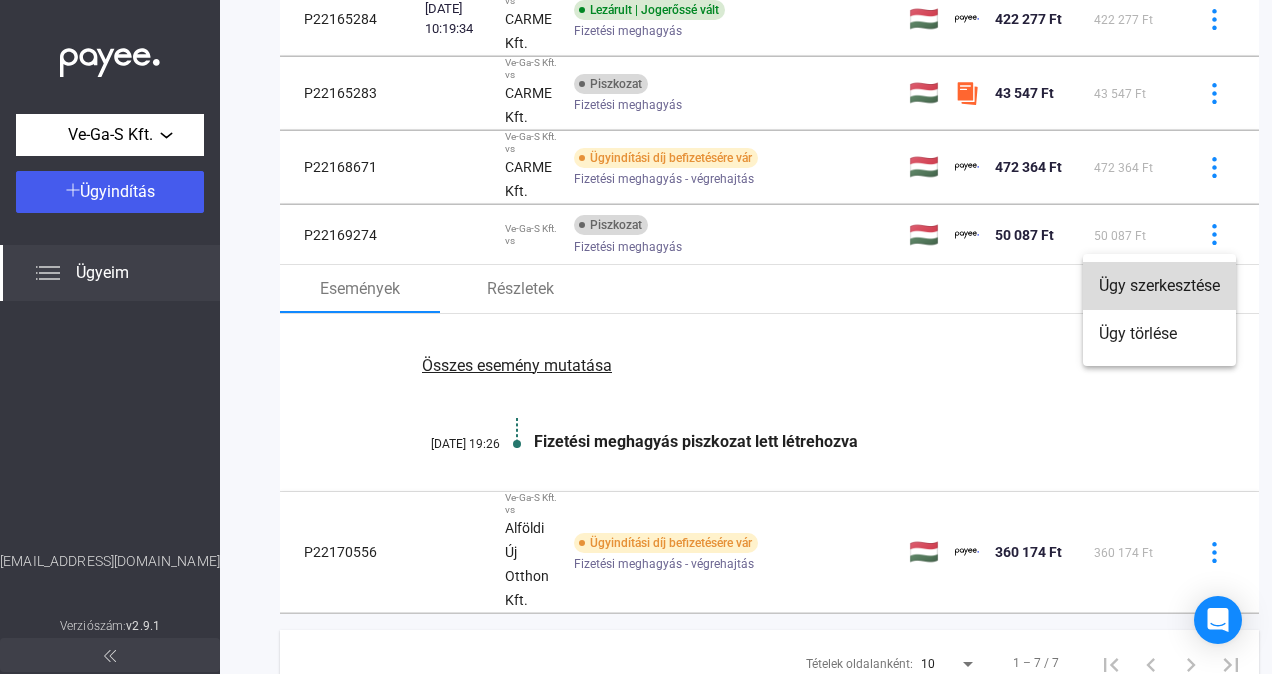 click on "Ügy szerkesztése" at bounding box center [1159, 285] 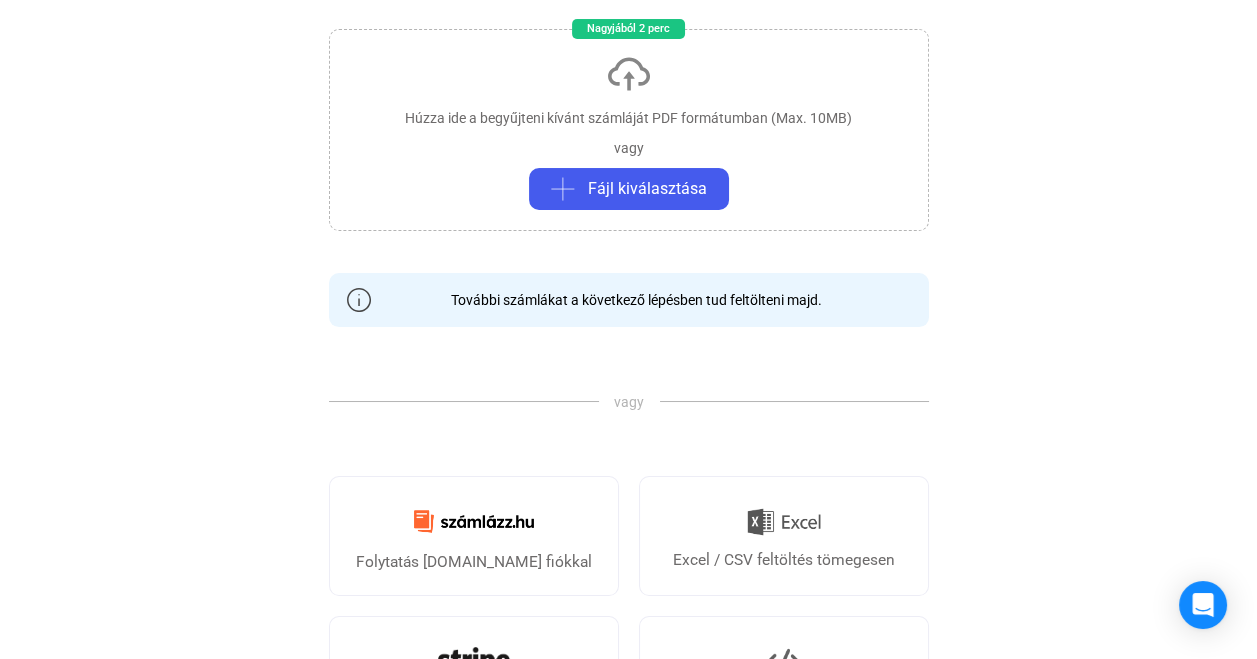 scroll, scrollTop: 0, scrollLeft: 0, axis: both 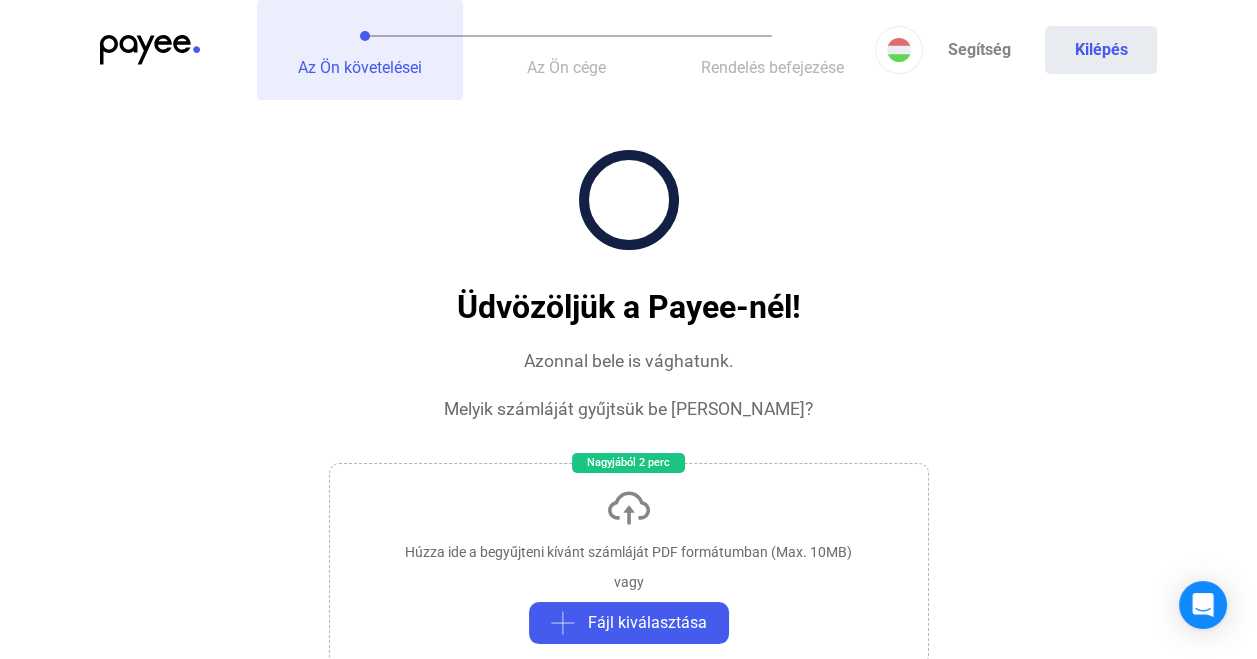 click on "Az Ön követelései" 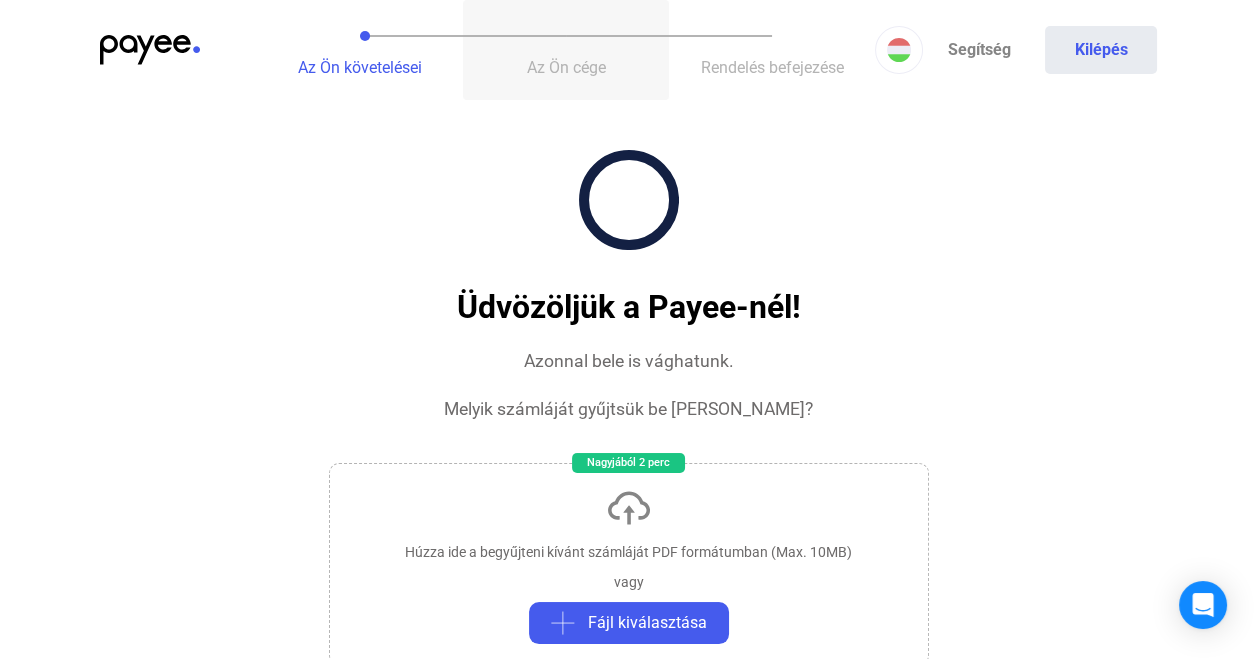 click on "Az Ön cége" 